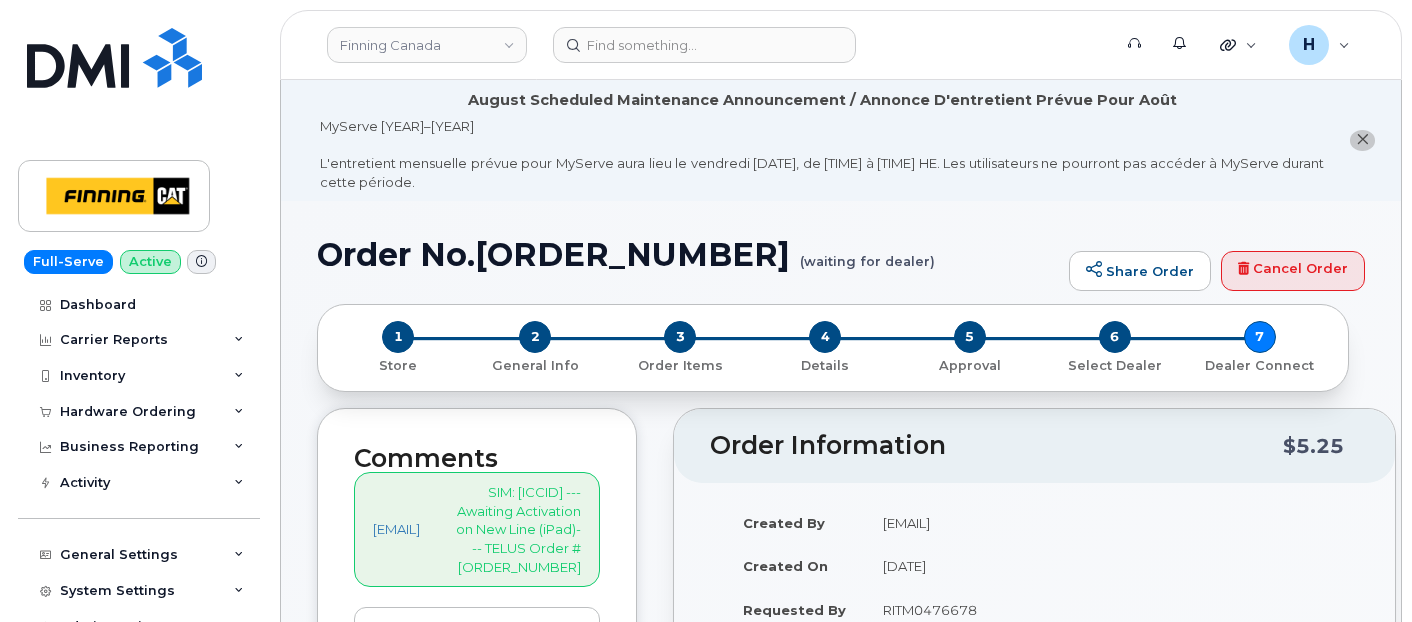 scroll, scrollTop: 333, scrollLeft: 0, axis: vertical 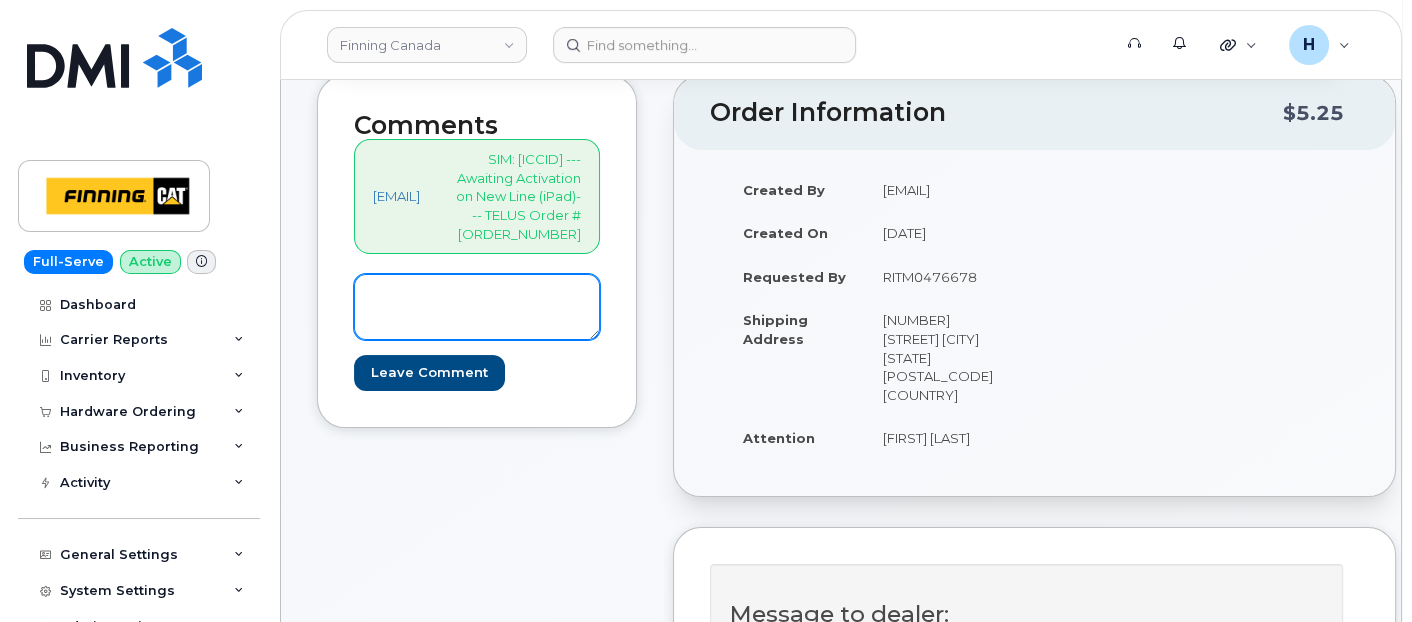 click at bounding box center [477, 307] 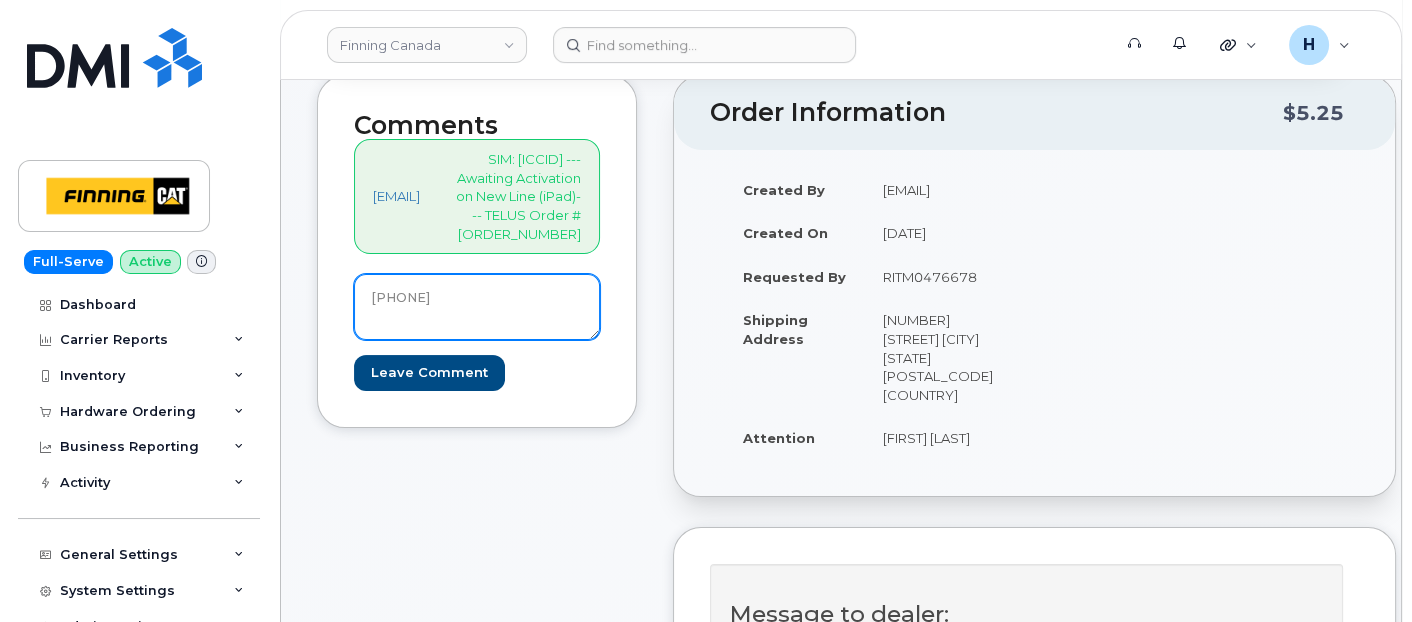 click on "587) 578-1202" at bounding box center [477, 307] 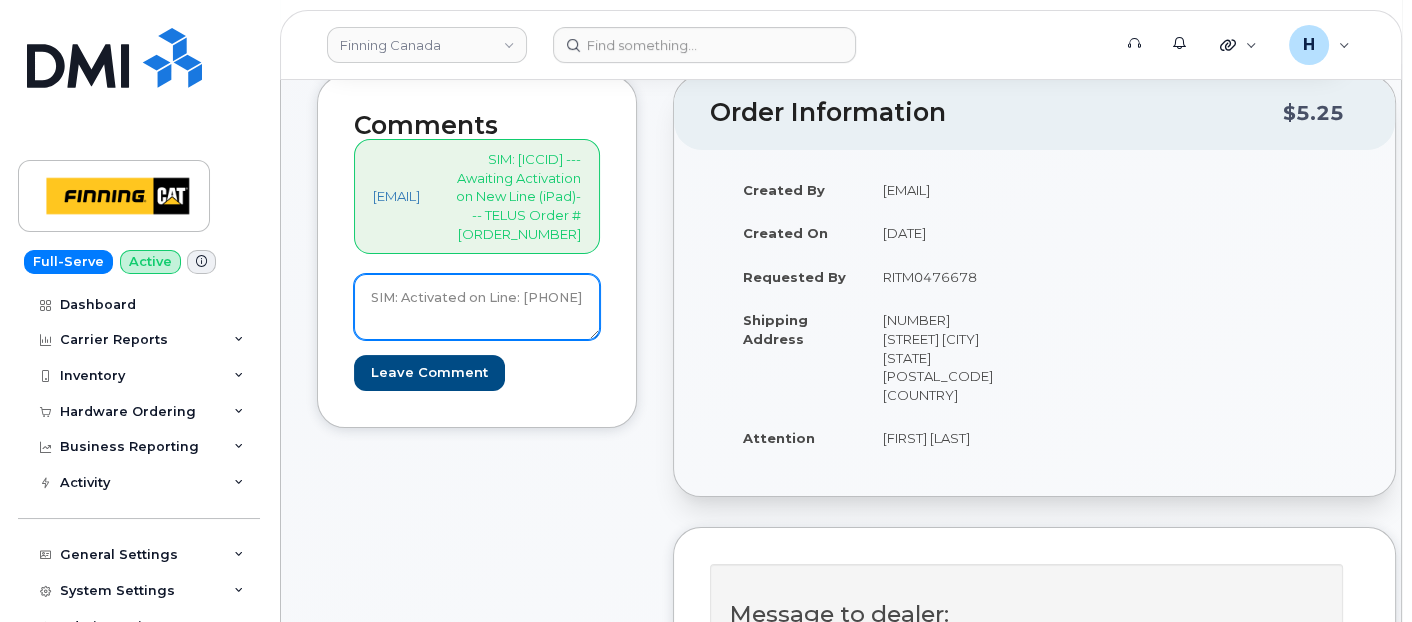 drag, startPoint x: 644, startPoint y: 297, endPoint x: 364, endPoint y: 296, distance: 280.0018 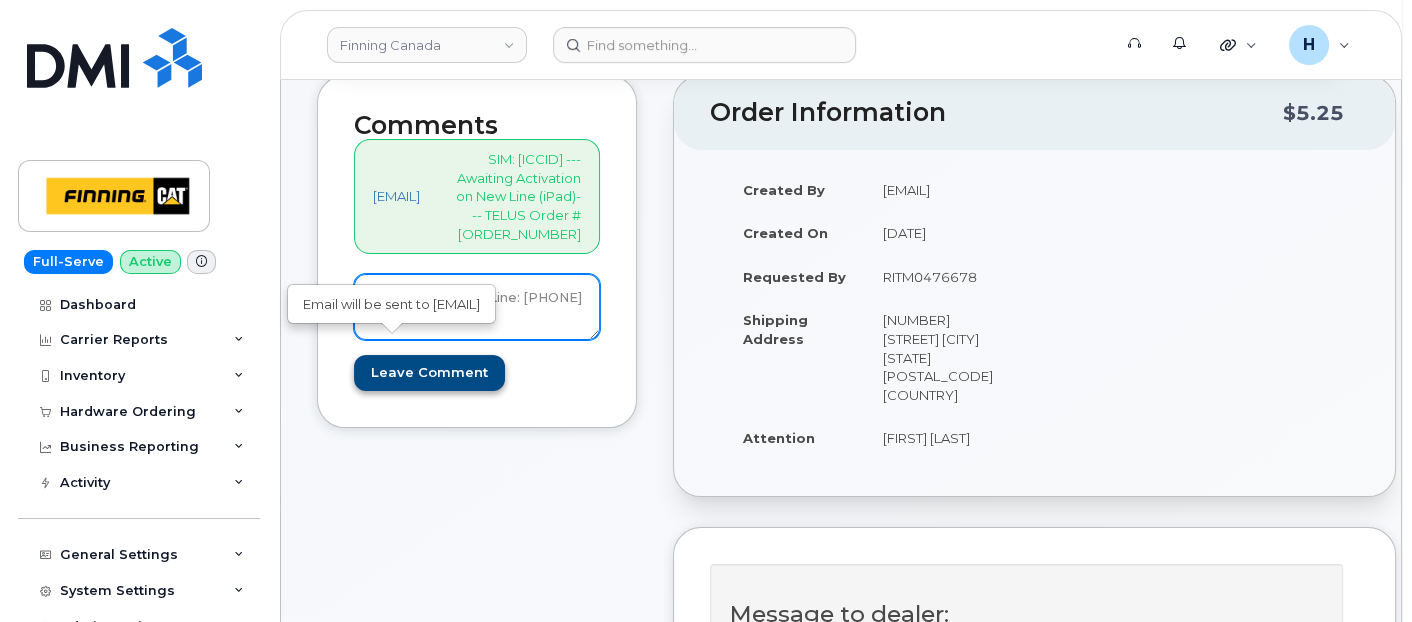 type on "SIM: Activated on Line: [PHONE]" 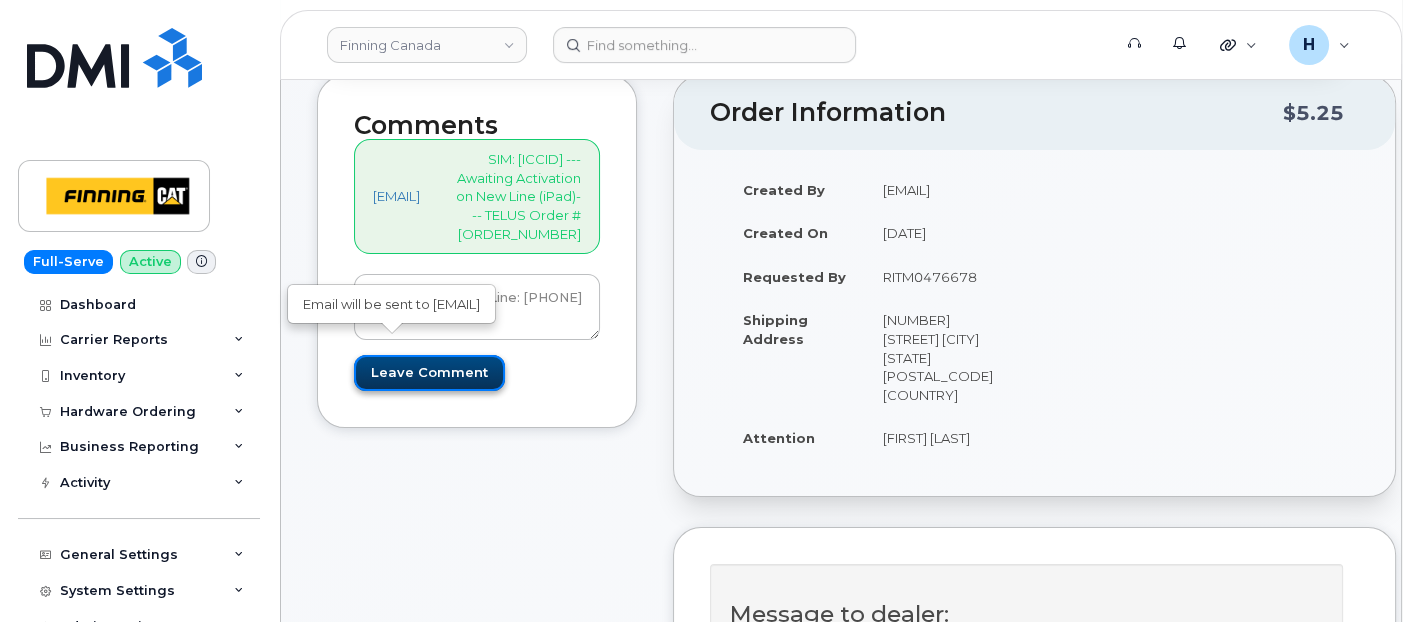 click on "Leave Comment" at bounding box center [429, 373] 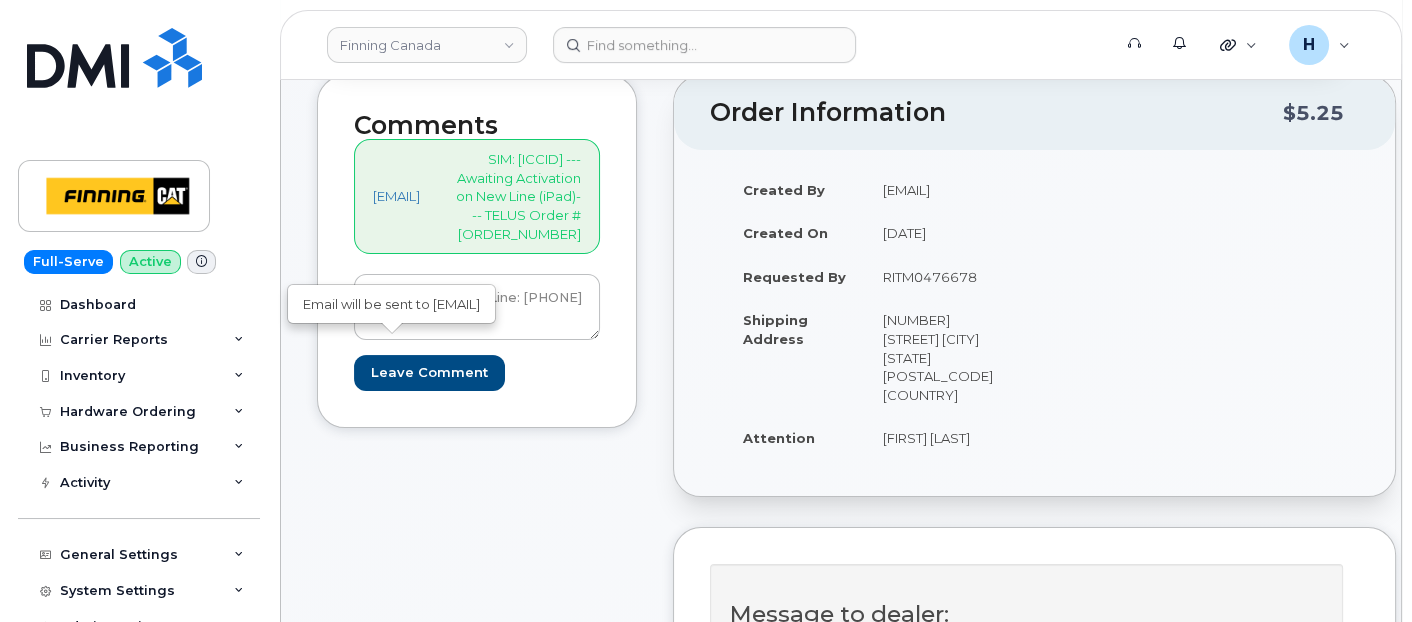 type on "Create Event" 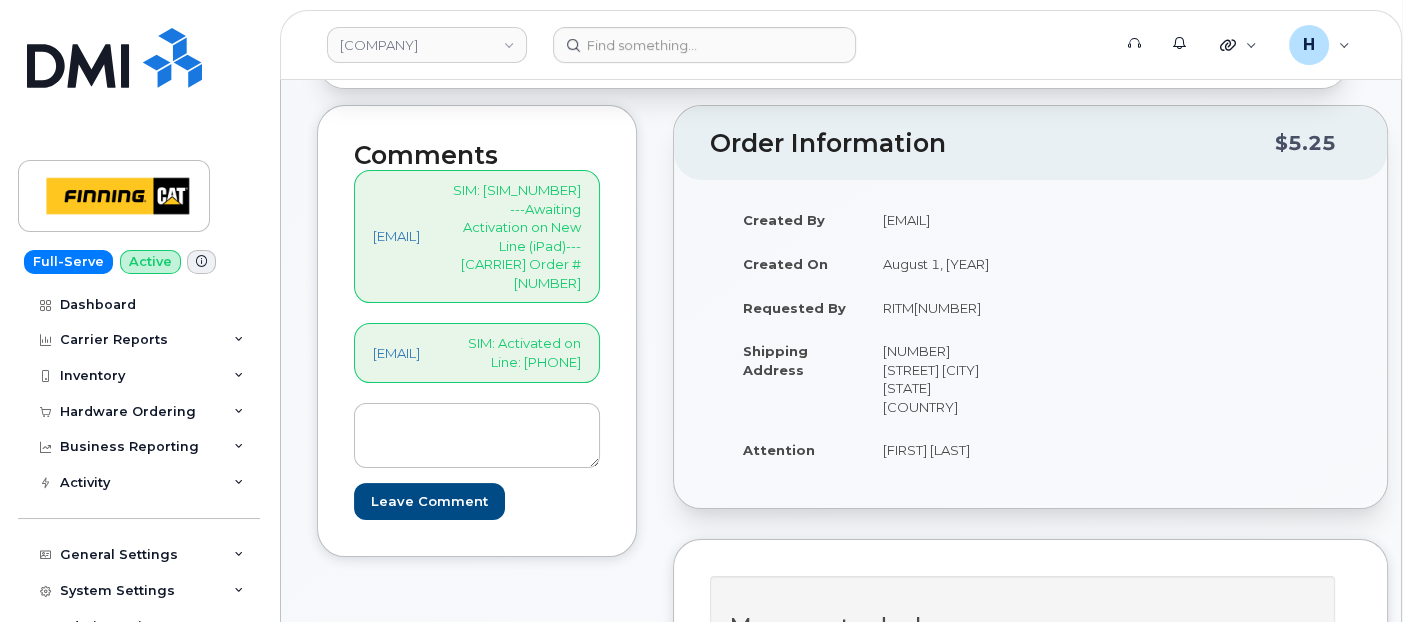scroll, scrollTop: 444, scrollLeft: 0, axis: vertical 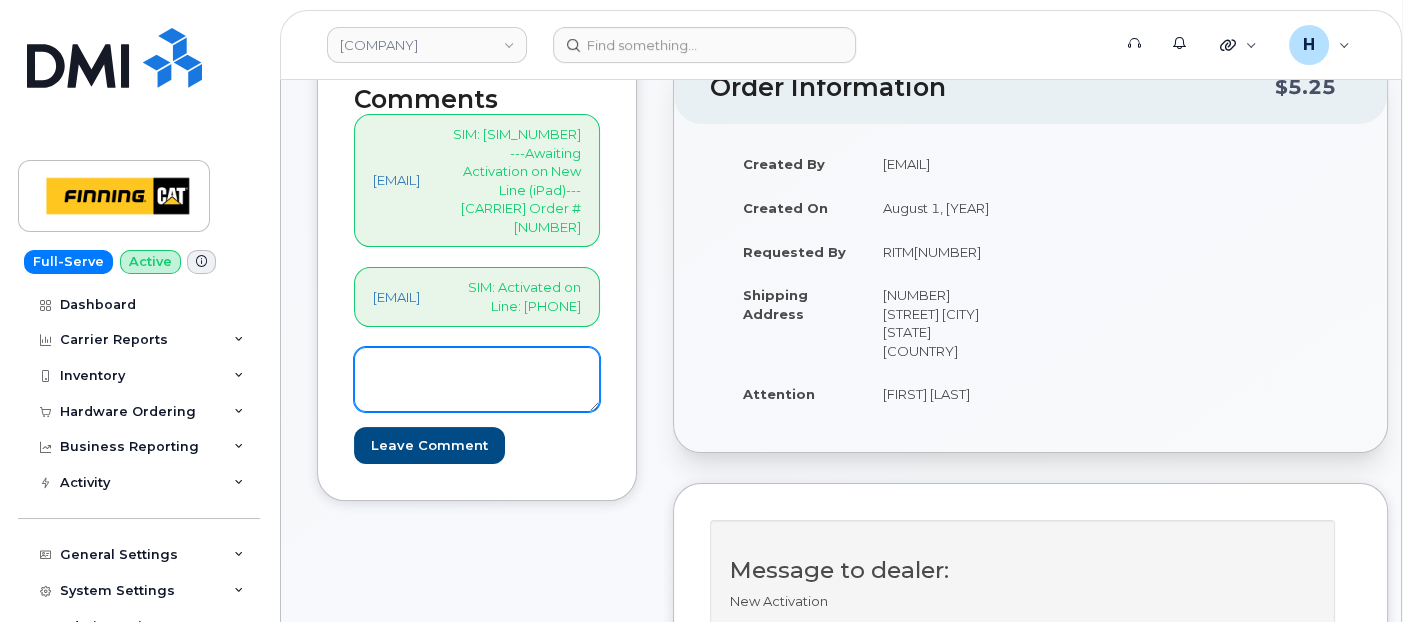 click at bounding box center (477, 380) 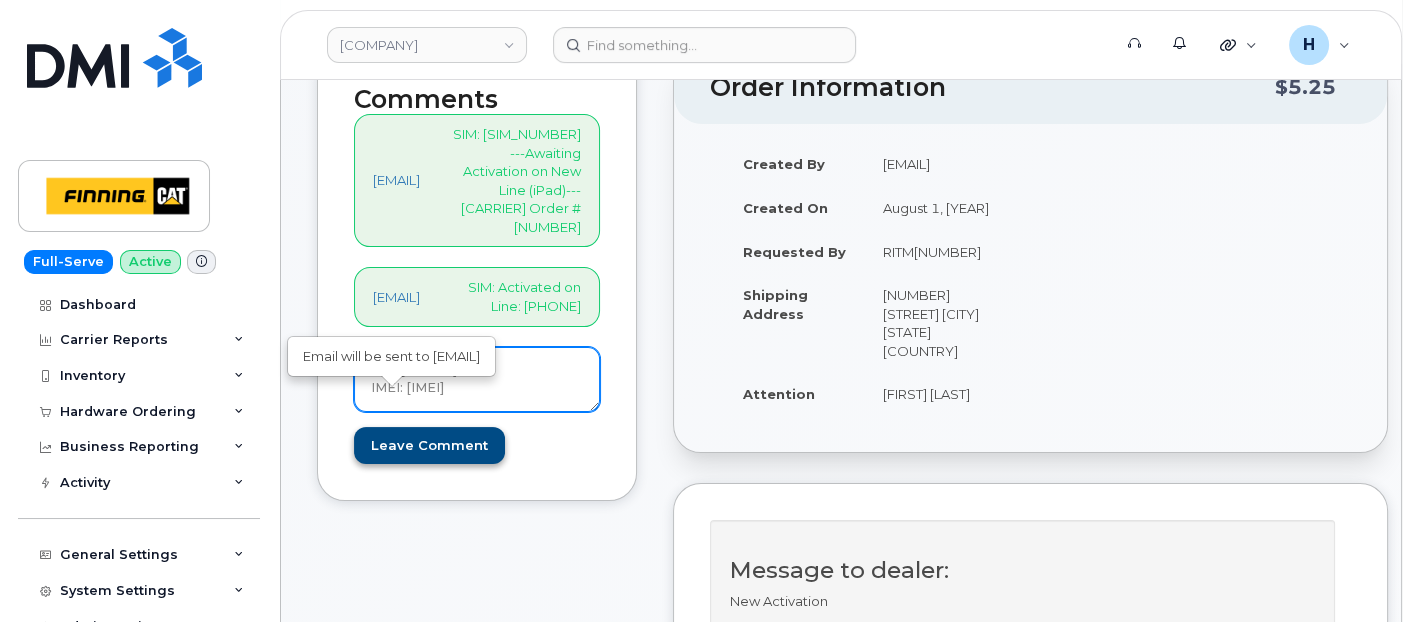 type on "S/N: [SERIAL_NUMBER] [DEVICE_INFO]" 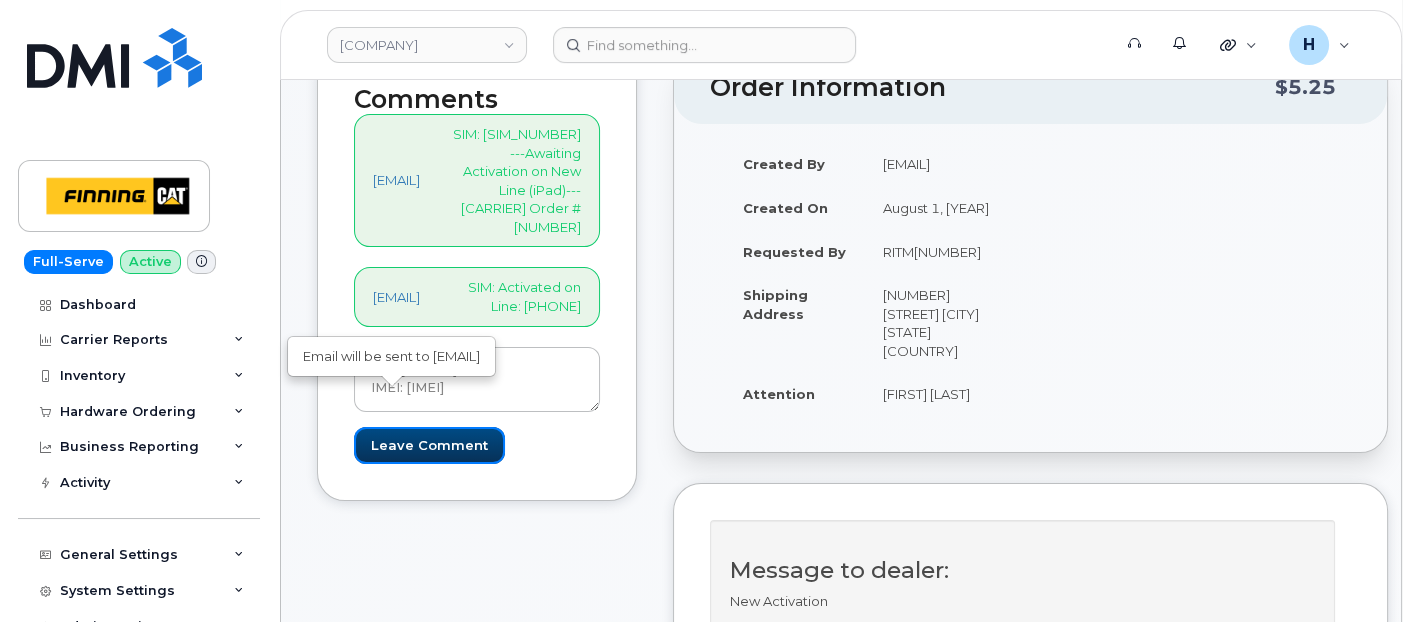 click on "Leave Comment" at bounding box center (429, 445) 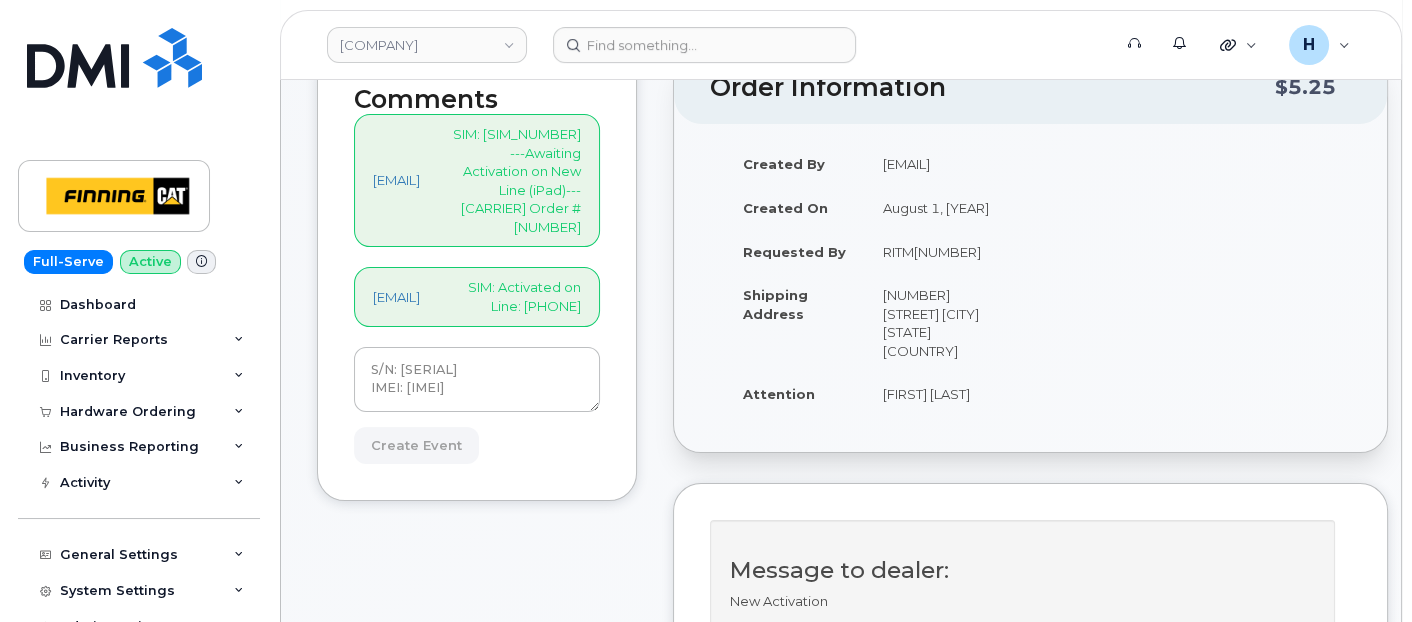 type on "Create Event" 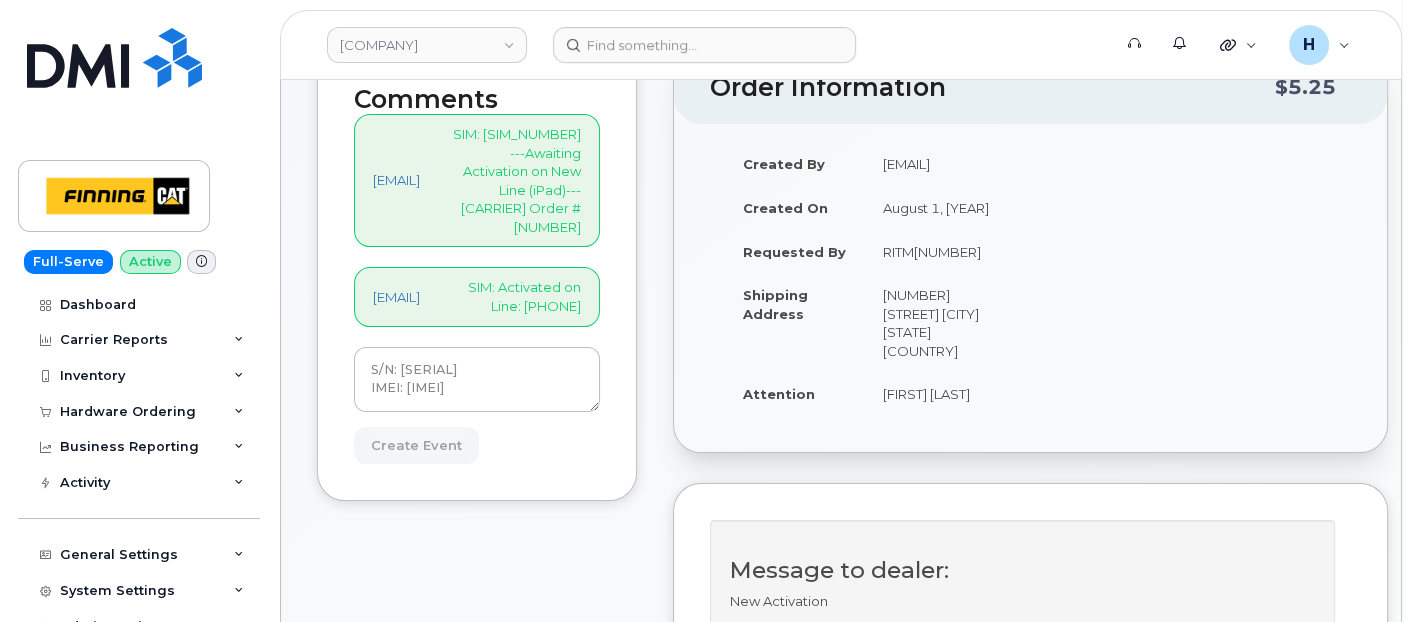 click on "S/N: VCVM62WXDH [iPad Gen 9 (#1964)]
IMEI: 350698363445260
Create Event" at bounding box center (477, 405) 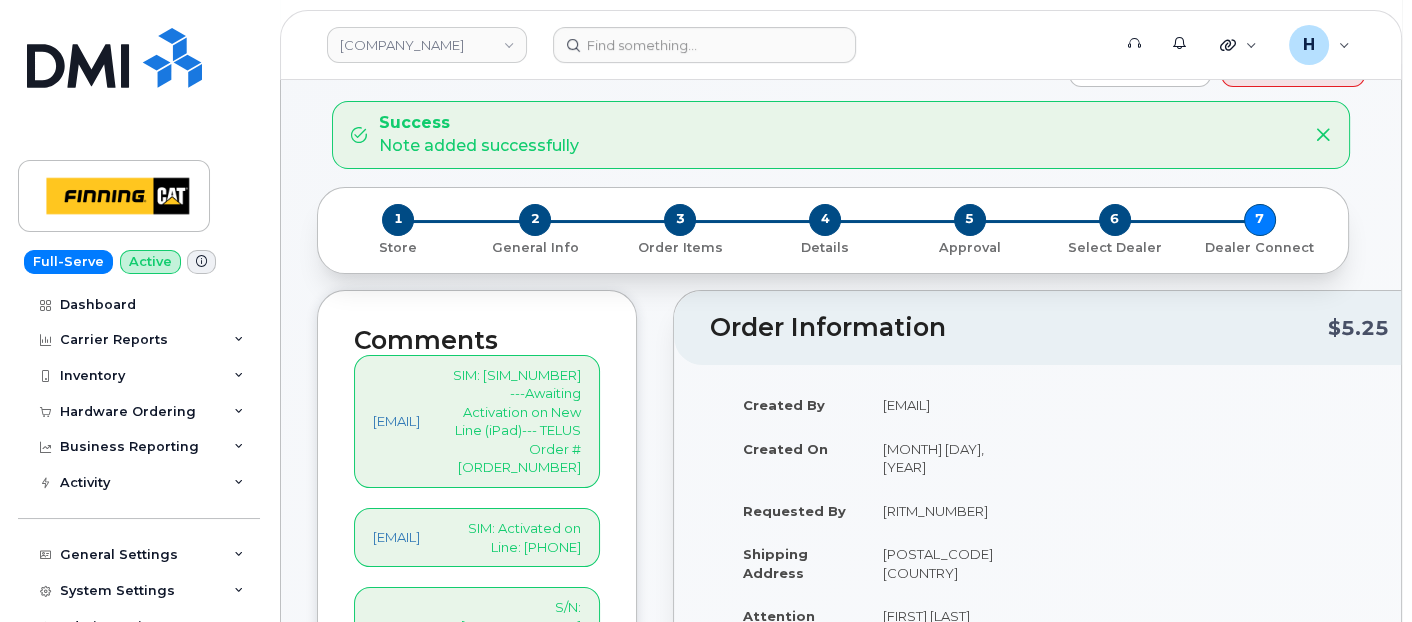 scroll, scrollTop: 333, scrollLeft: 0, axis: vertical 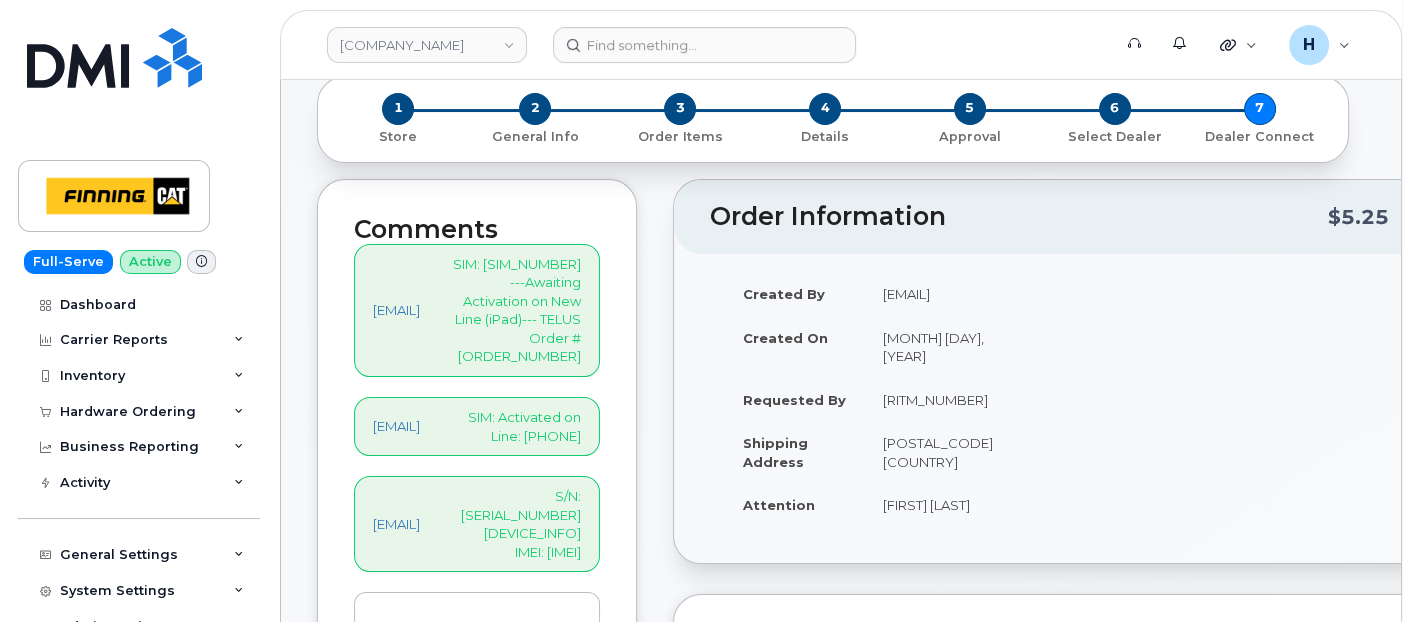 drag, startPoint x: 605, startPoint y: 400, endPoint x: 708, endPoint y: 400, distance: 103 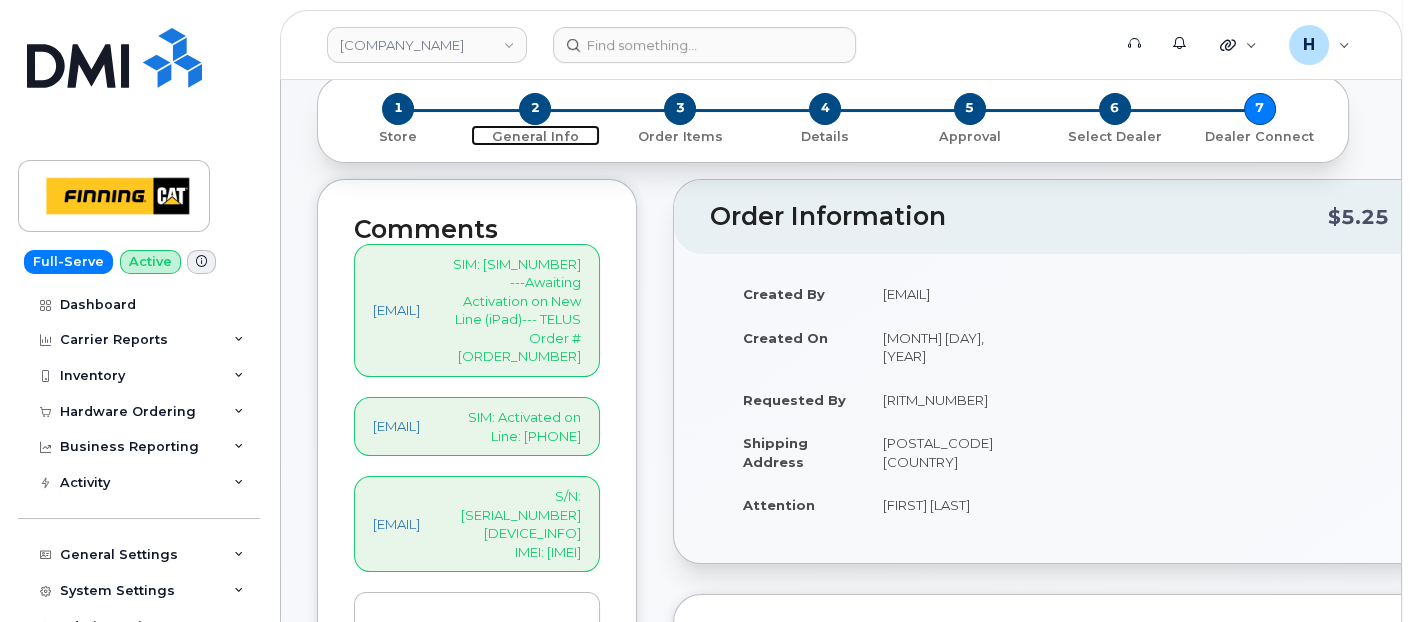 click on "2" at bounding box center (535, 109) 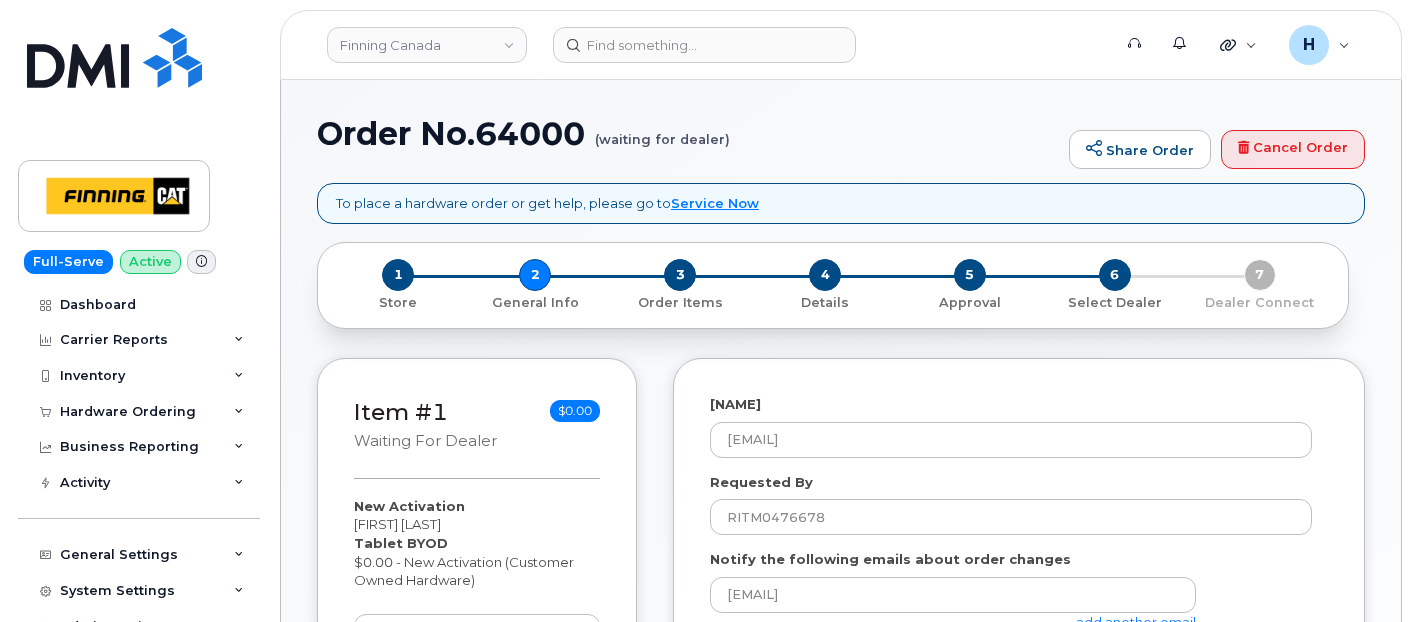 select 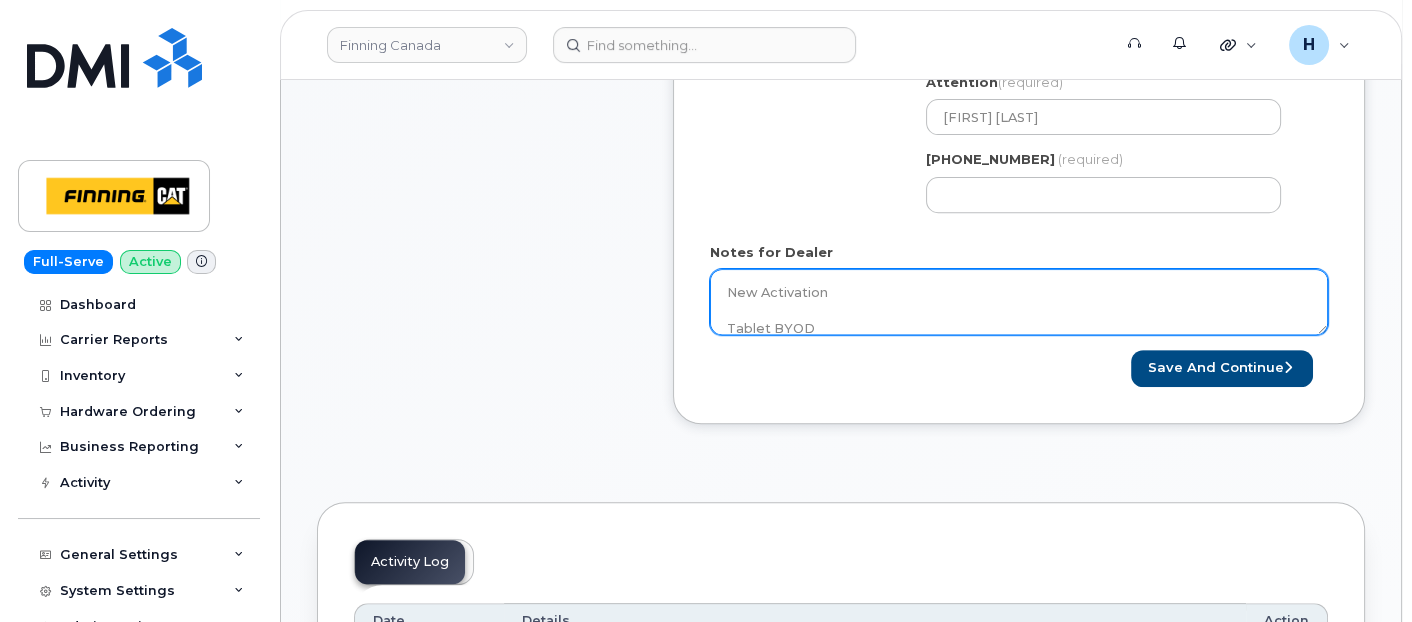 scroll, scrollTop: 1000, scrollLeft: 0, axis: vertical 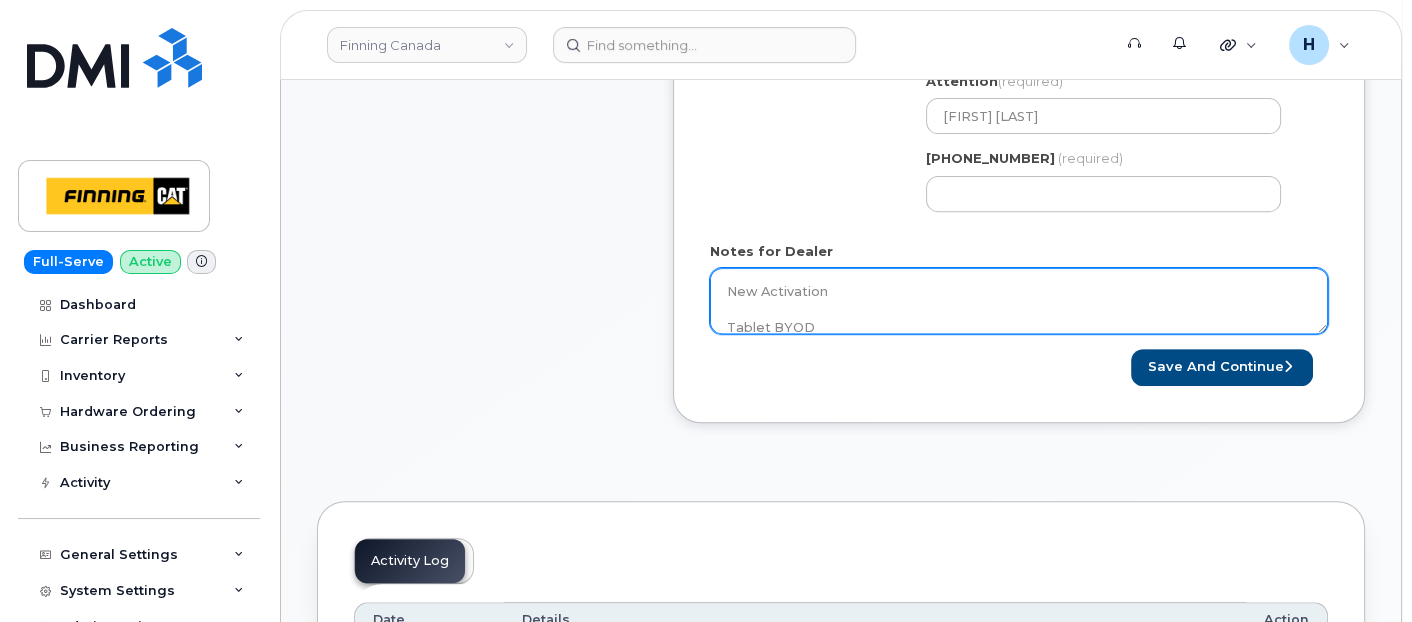 click on "New Activation
Tablet BYOD
$0.00 - New Activation (Customer Owned Hardware)
***Data Line Activation For iPad***
SIM: 8912230102351114909 ---Awaiting Activation on New Line (iPad)
Purolator AWB: 335611239674" at bounding box center (1019, 301) 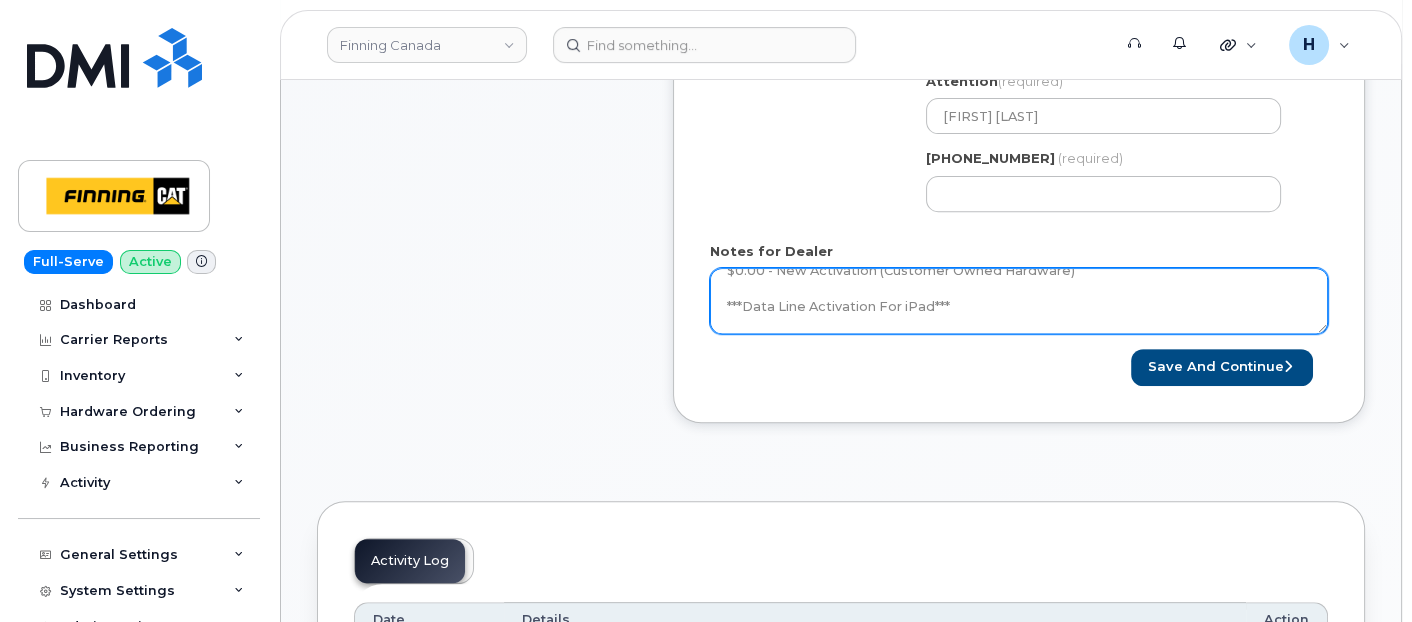scroll, scrollTop: 94, scrollLeft: 0, axis: vertical 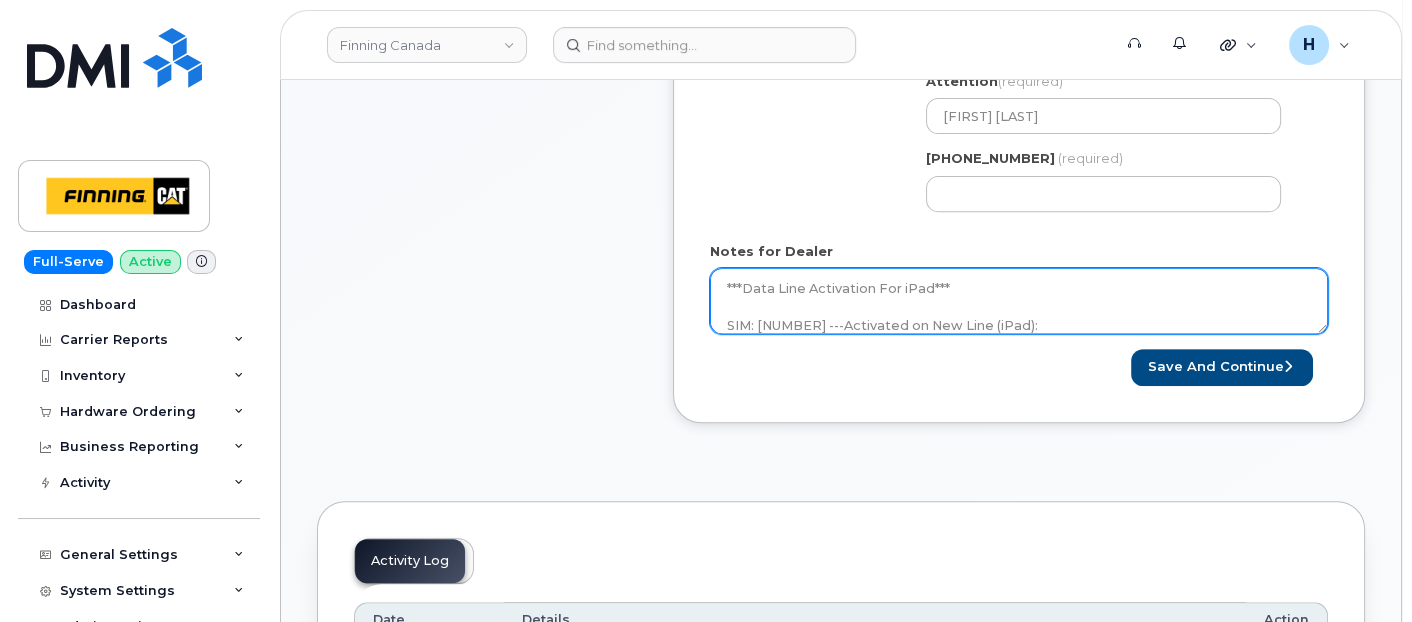paste on "587-578-1202" 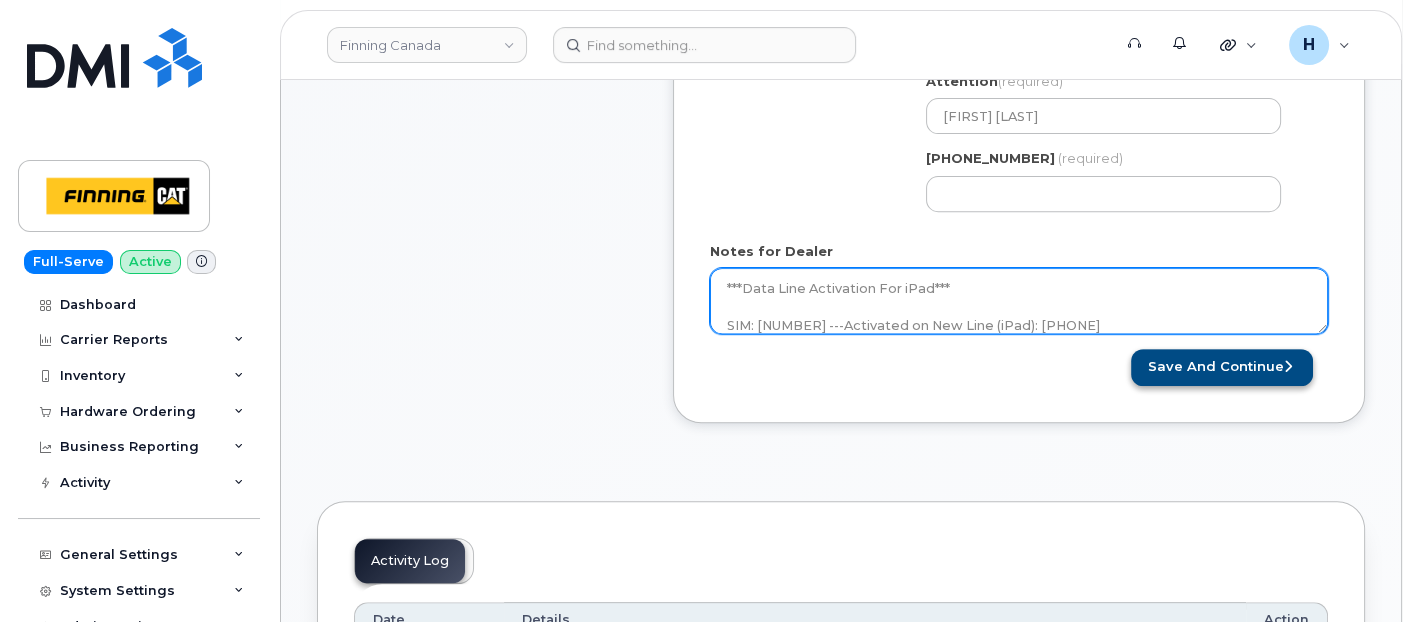 type on "New Activation
Tablet BYOD
$0.00 - New Activation (Customer Owned Hardware)
***Data Line Activation For iPad***
SIM: 8912230102351114909 ---Activated on New Line (iPad): 587-578-1202
Purolator AWB: 335611239674" 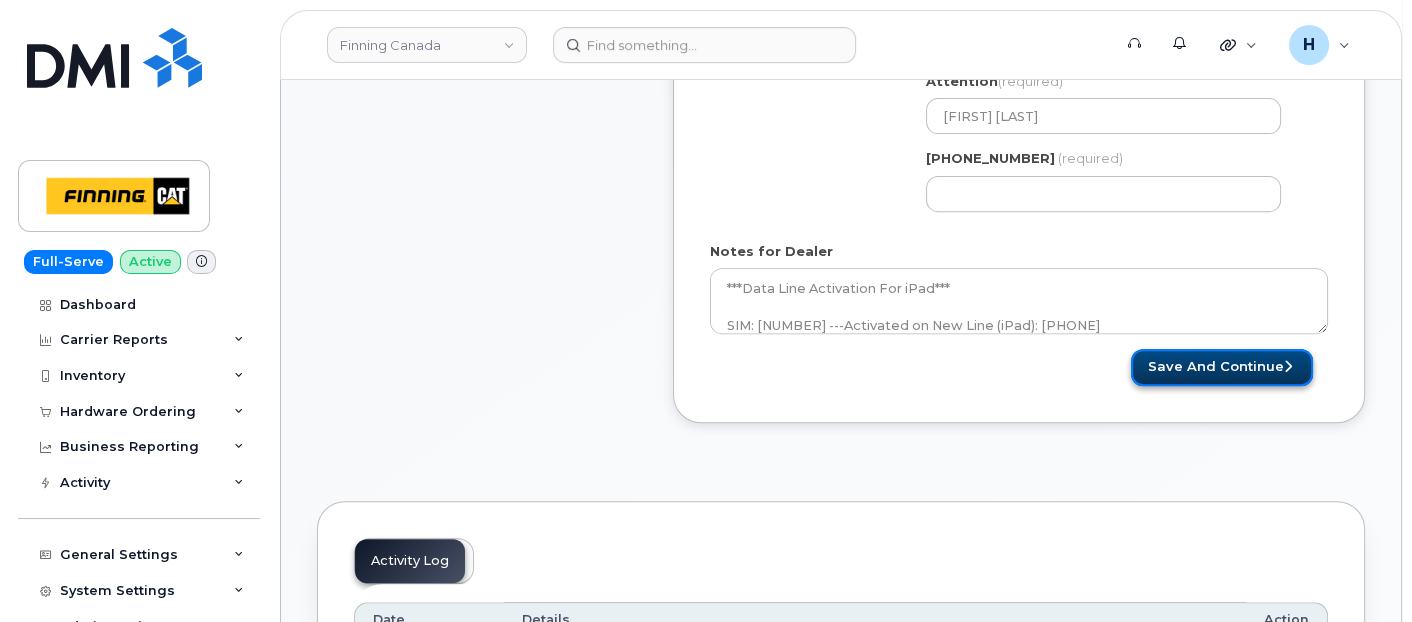click on "Save and Continue" at bounding box center [1222, 367] 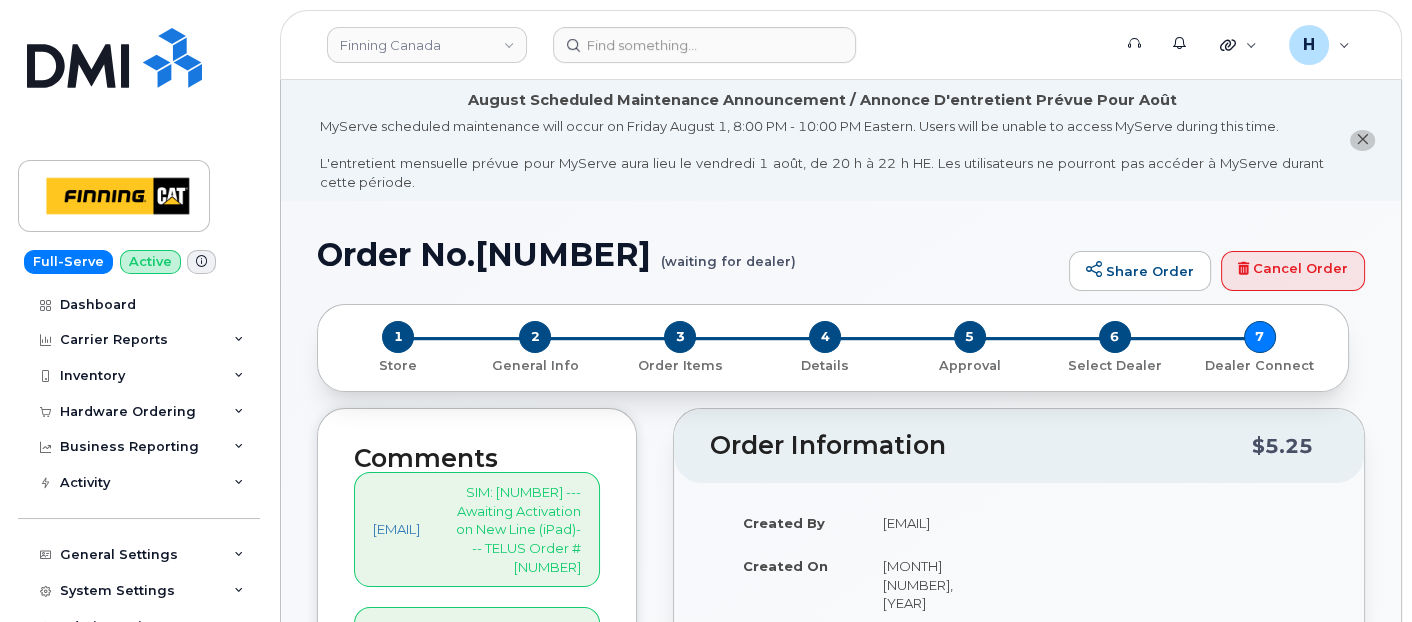 scroll, scrollTop: 333, scrollLeft: 0, axis: vertical 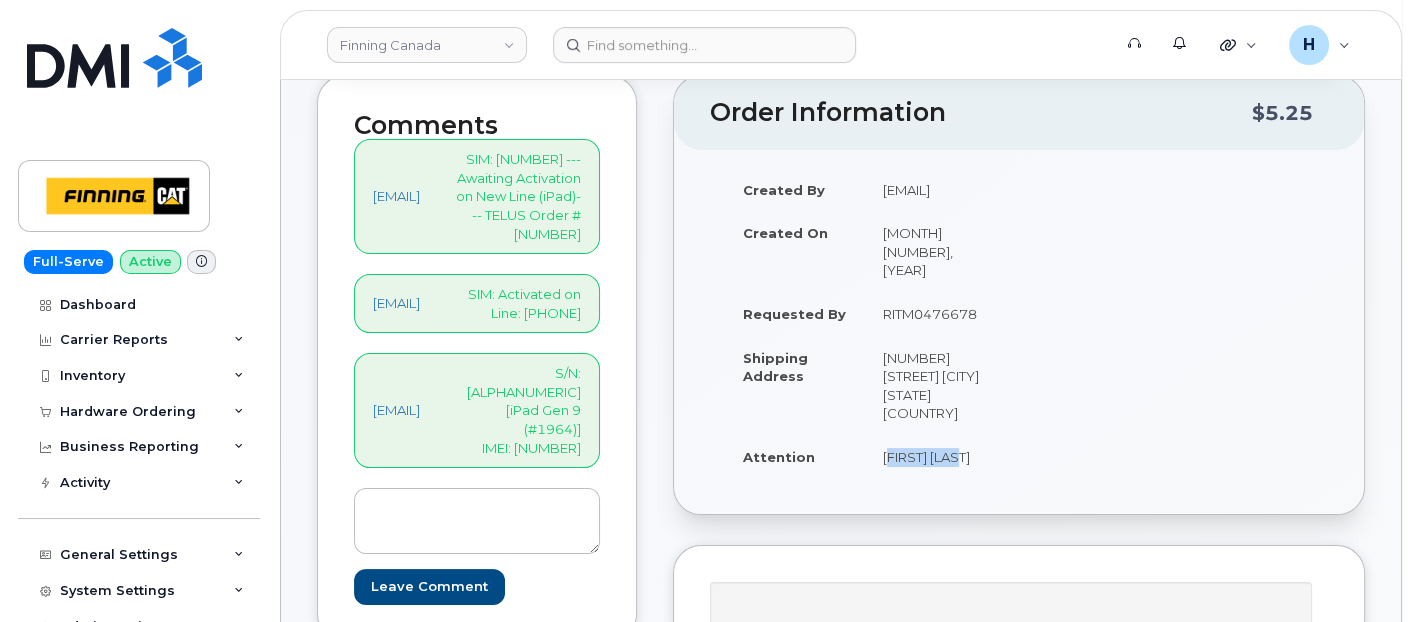 drag, startPoint x: 997, startPoint y: 409, endPoint x: 1092, endPoint y: 405, distance: 95.084175 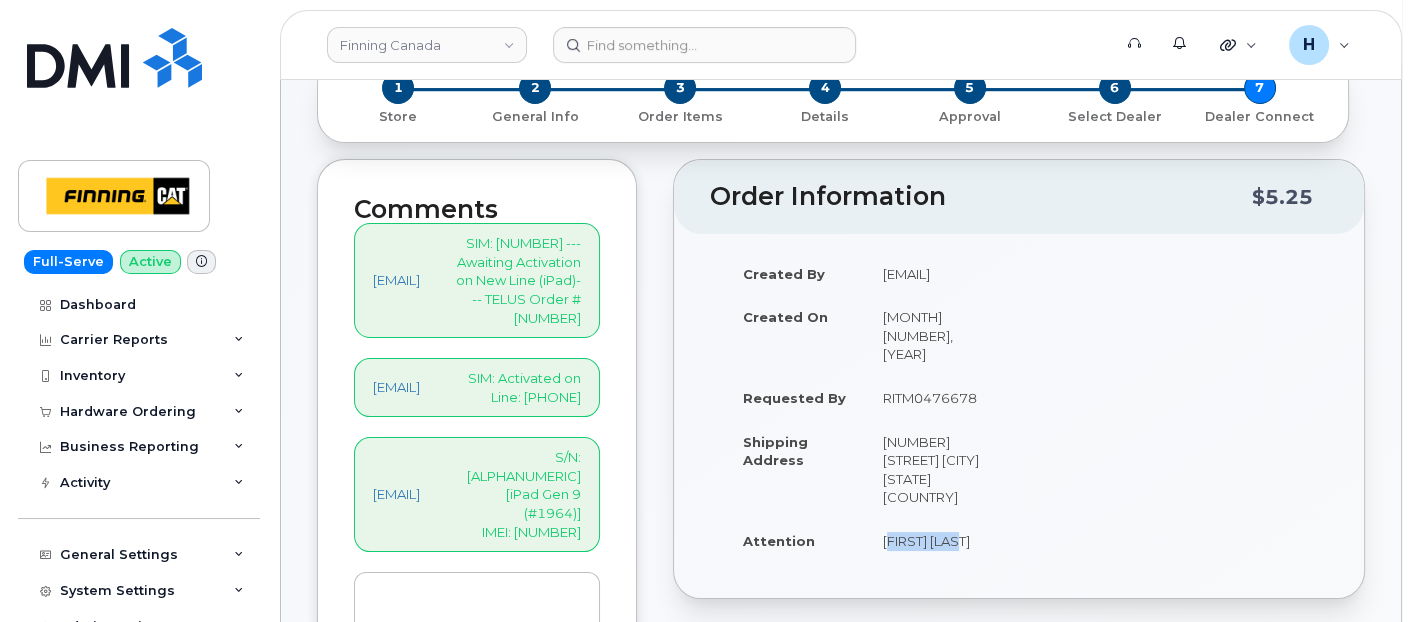 scroll, scrollTop: 111, scrollLeft: 0, axis: vertical 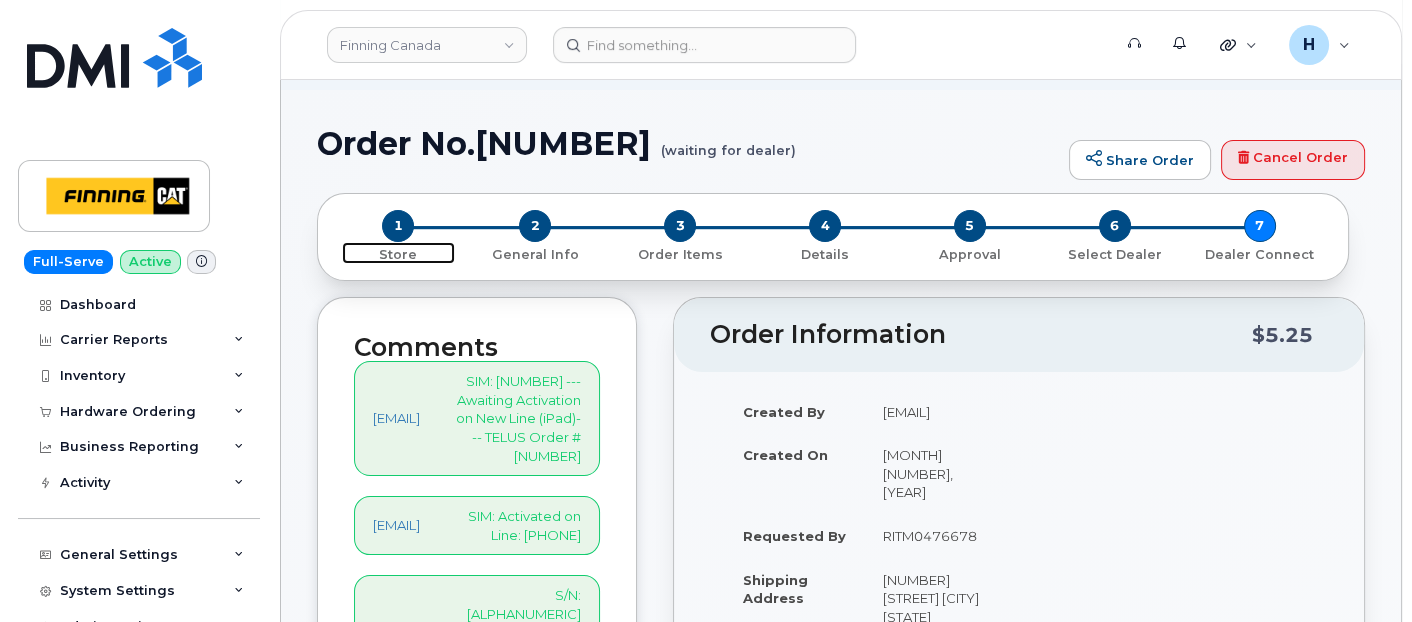 click on "1" at bounding box center [398, 226] 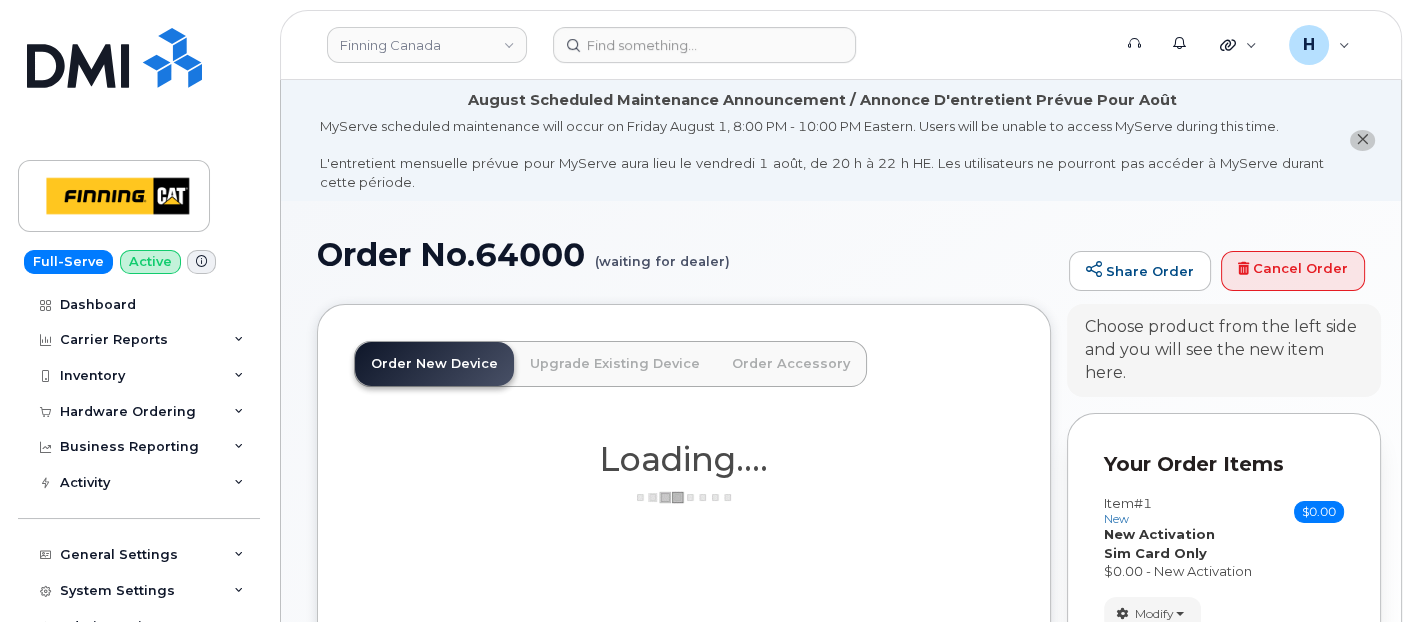 scroll, scrollTop: 222, scrollLeft: 0, axis: vertical 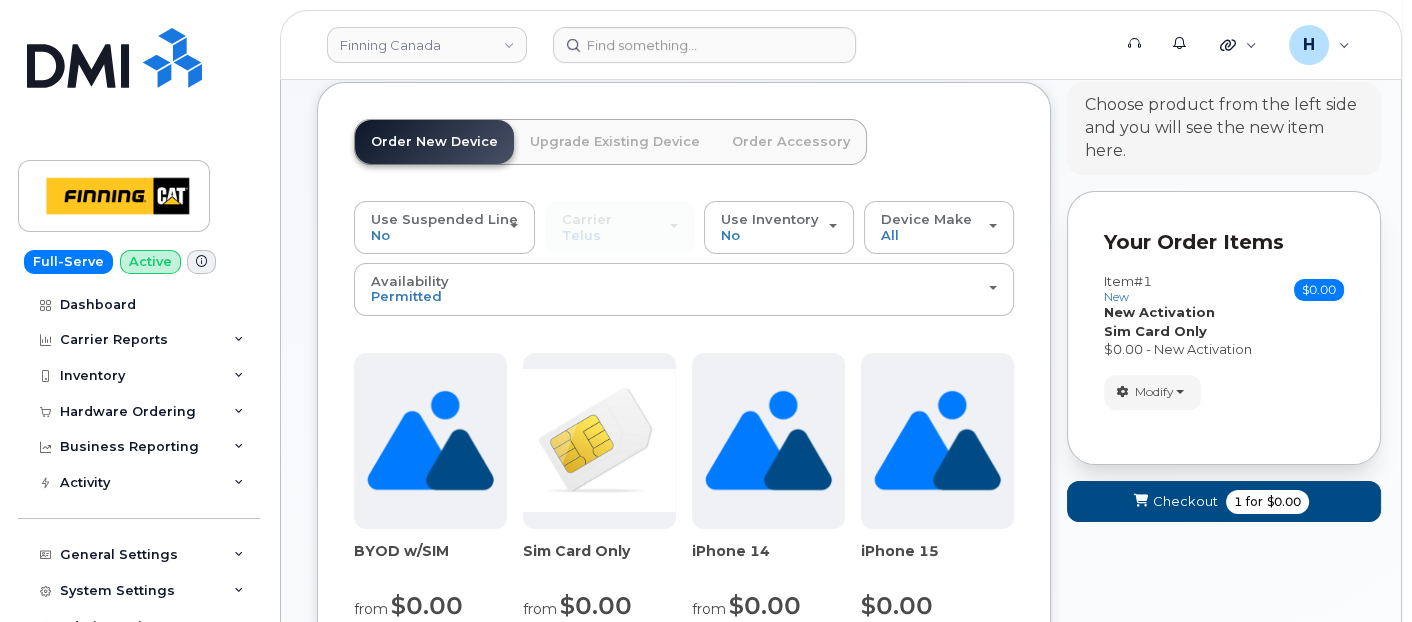 click on "Order Accessory" at bounding box center [791, 142] 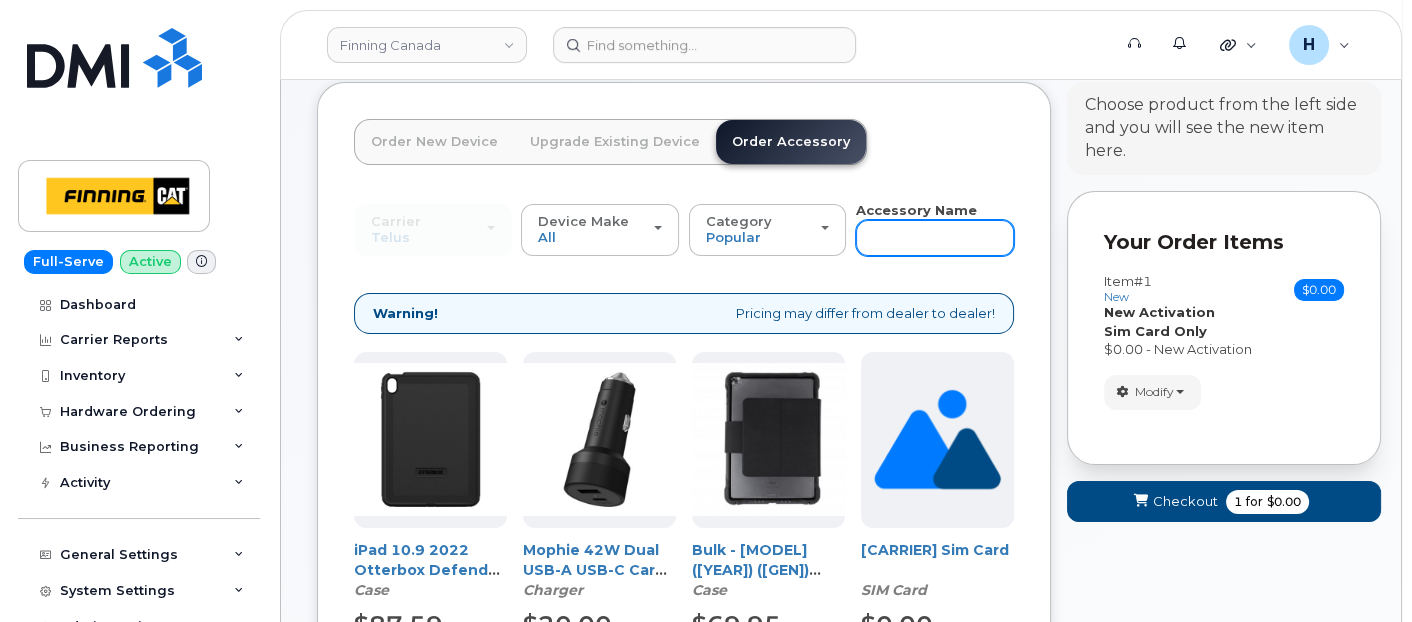 click at bounding box center [935, 238] 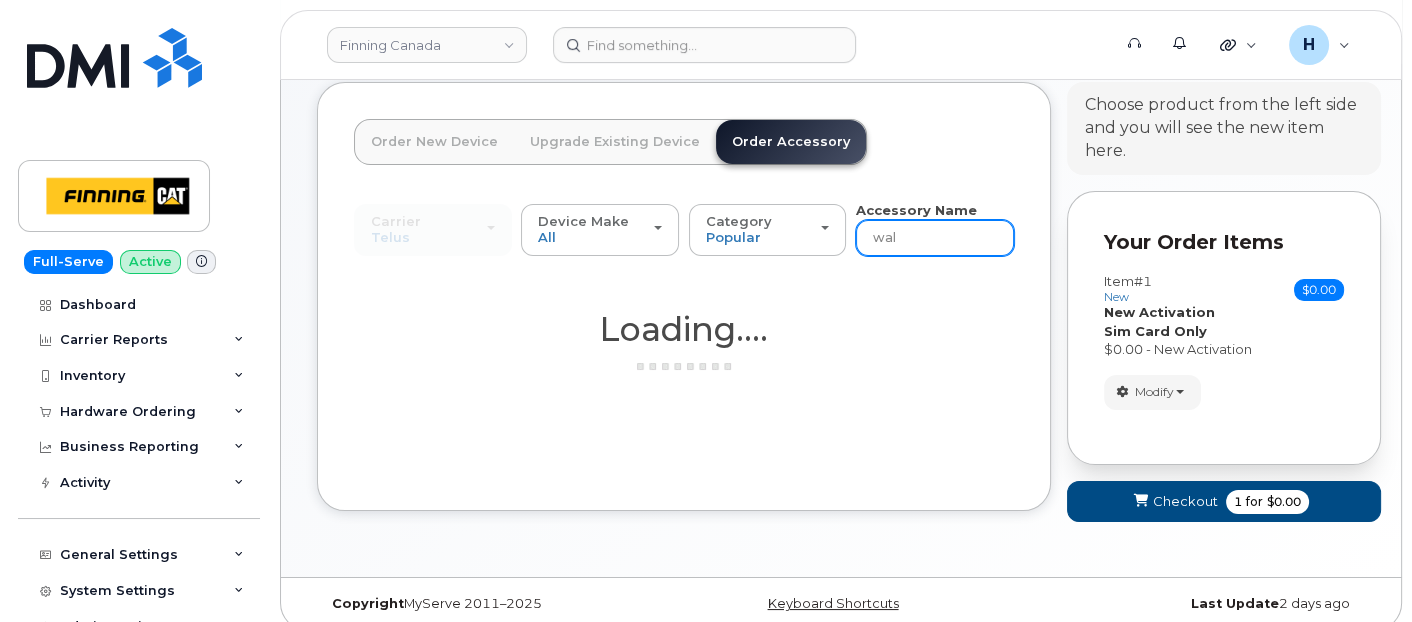 type on "wall" 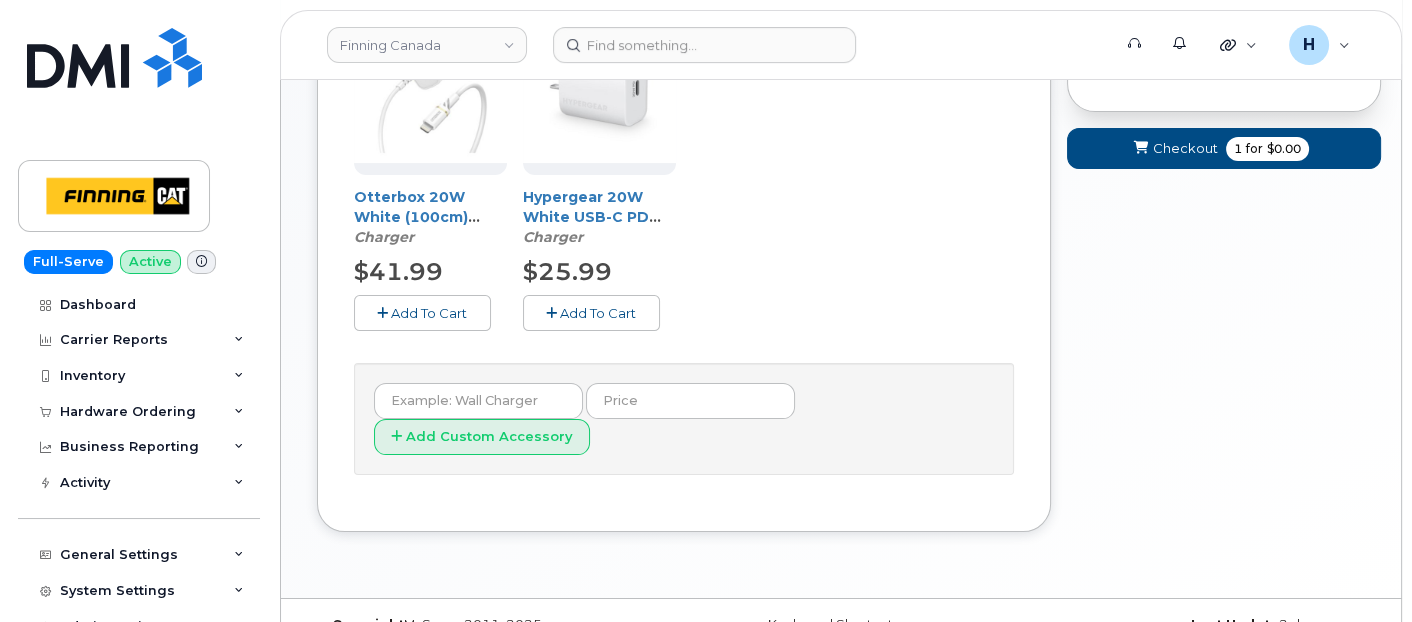 drag, startPoint x: 414, startPoint y: 302, endPoint x: 474, endPoint y: 305, distance: 60.074955 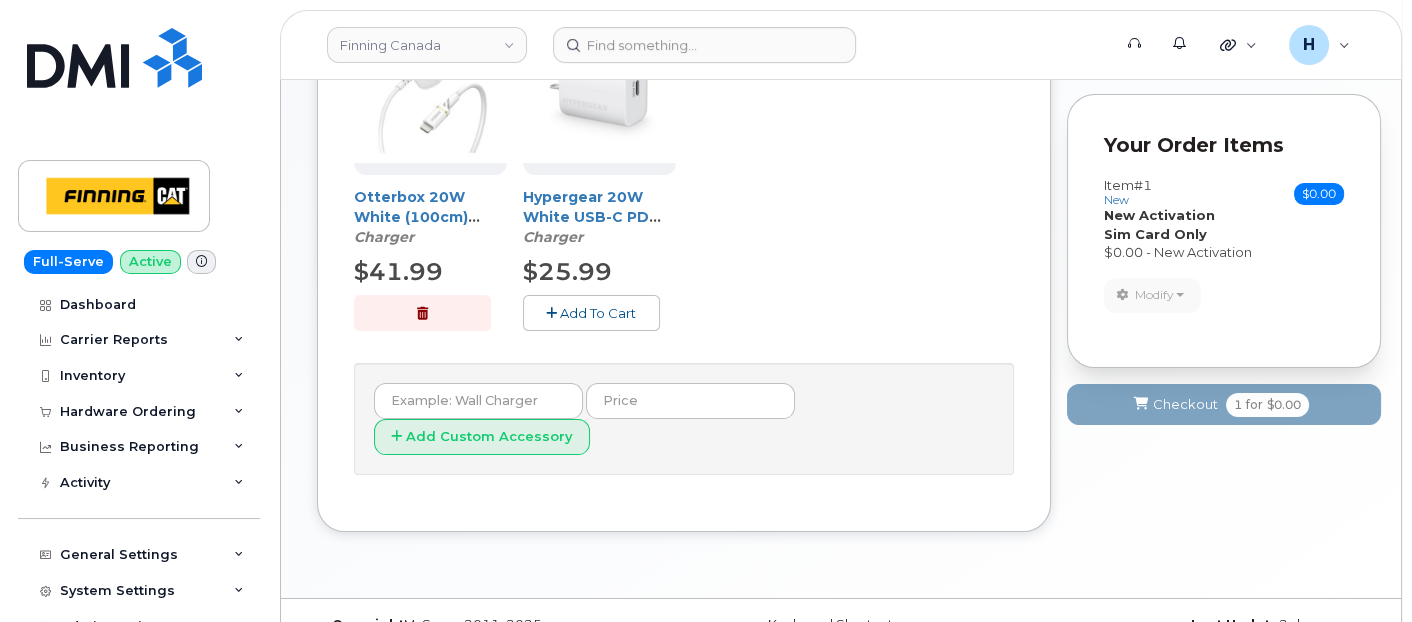 scroll, scrollTop: 242, scrollLeft: 0, axis: vertical 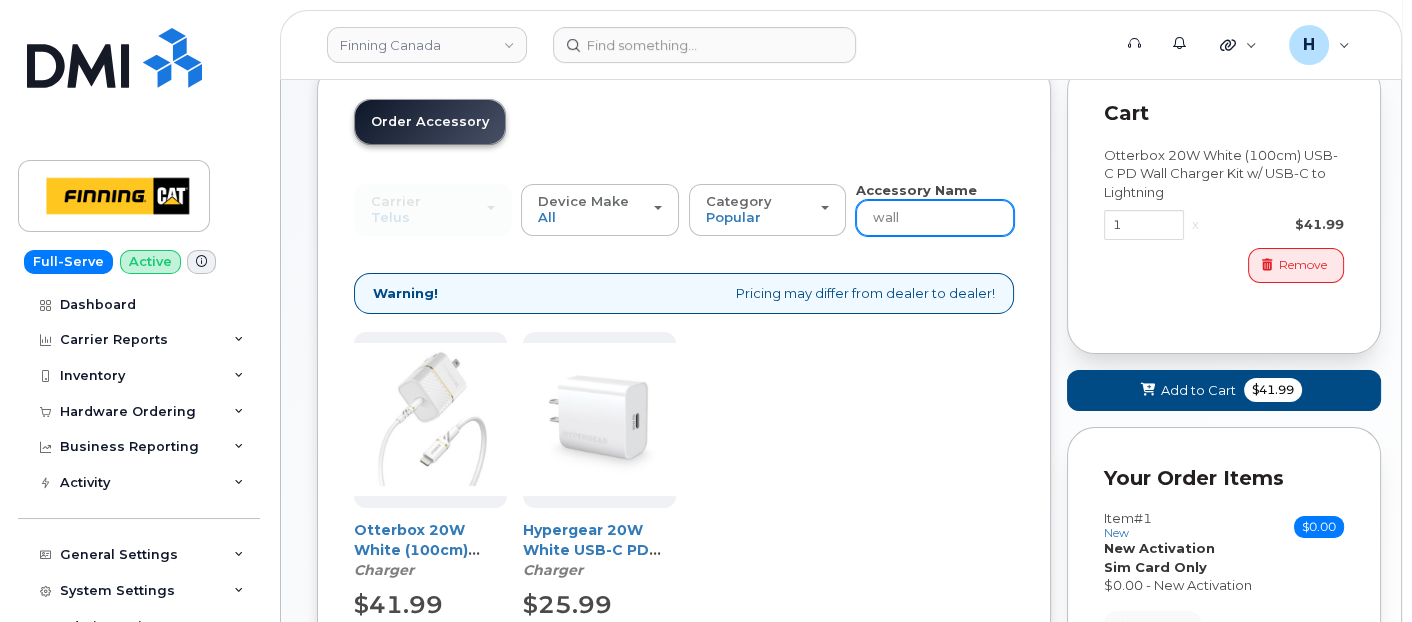 drag, startPoint x: 924, startPoint y: 216, endPoint x: 849, endPoint y: 220, distance: 75.10659 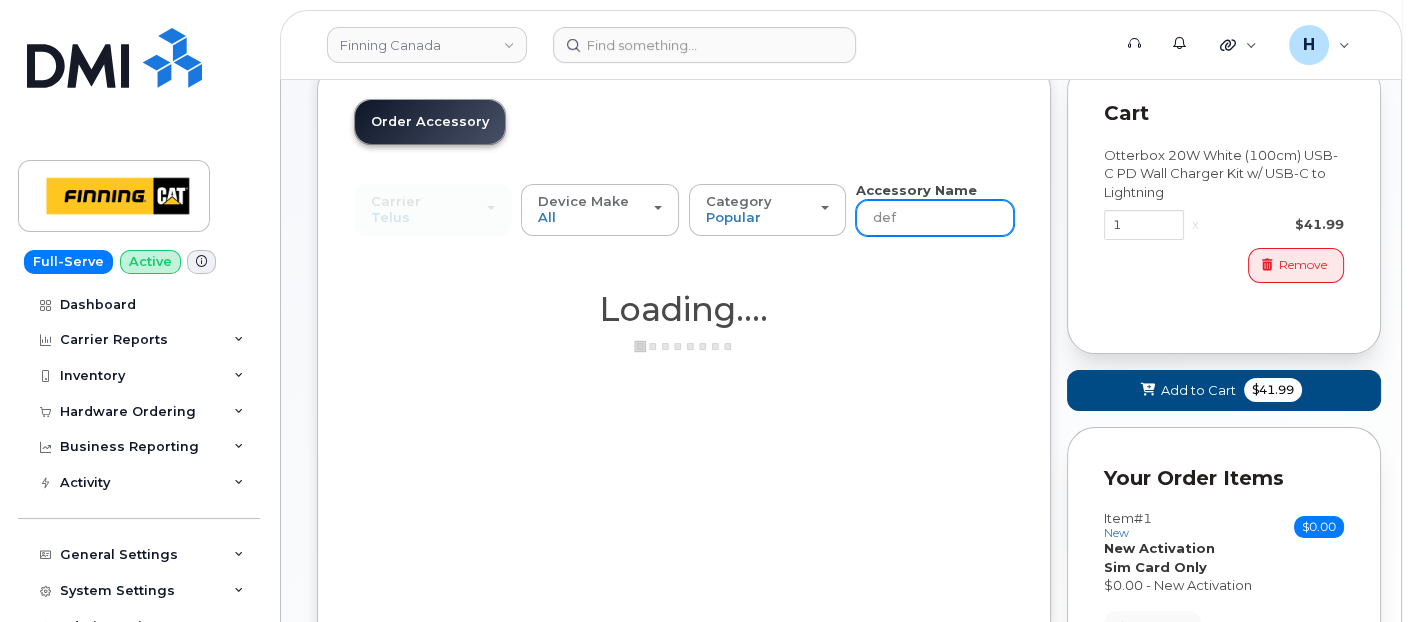 type on "defe" 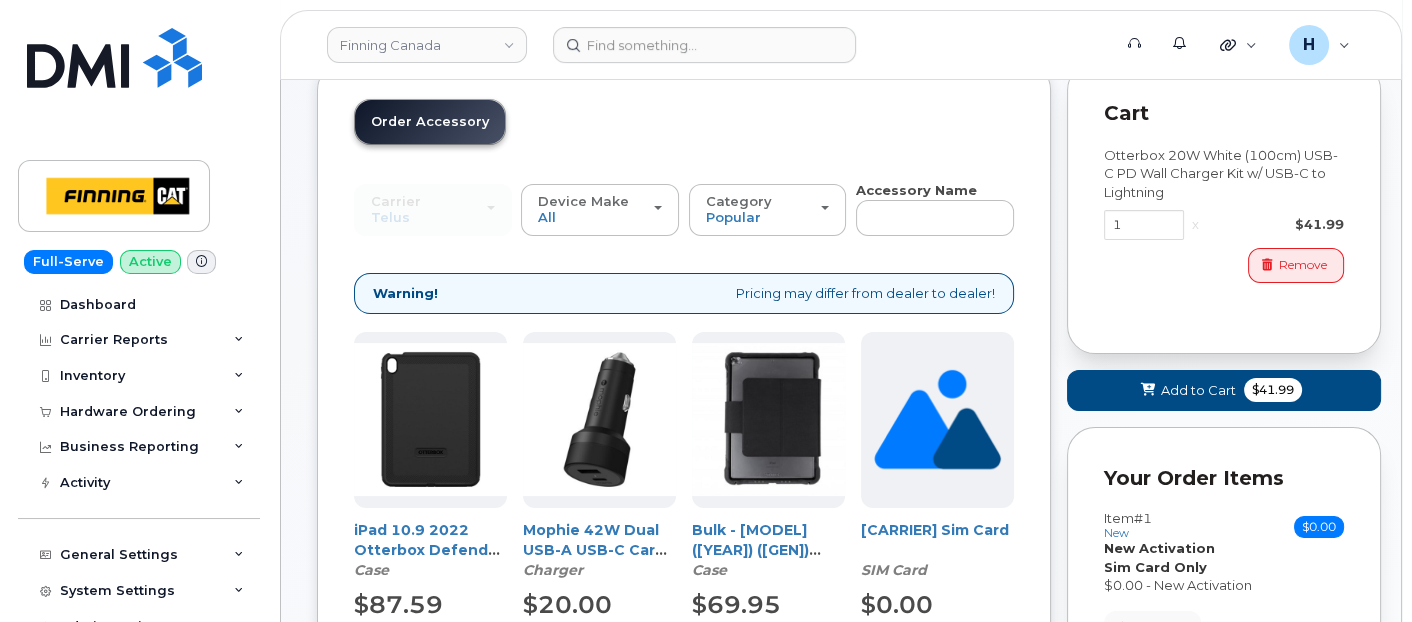 type on "defen" 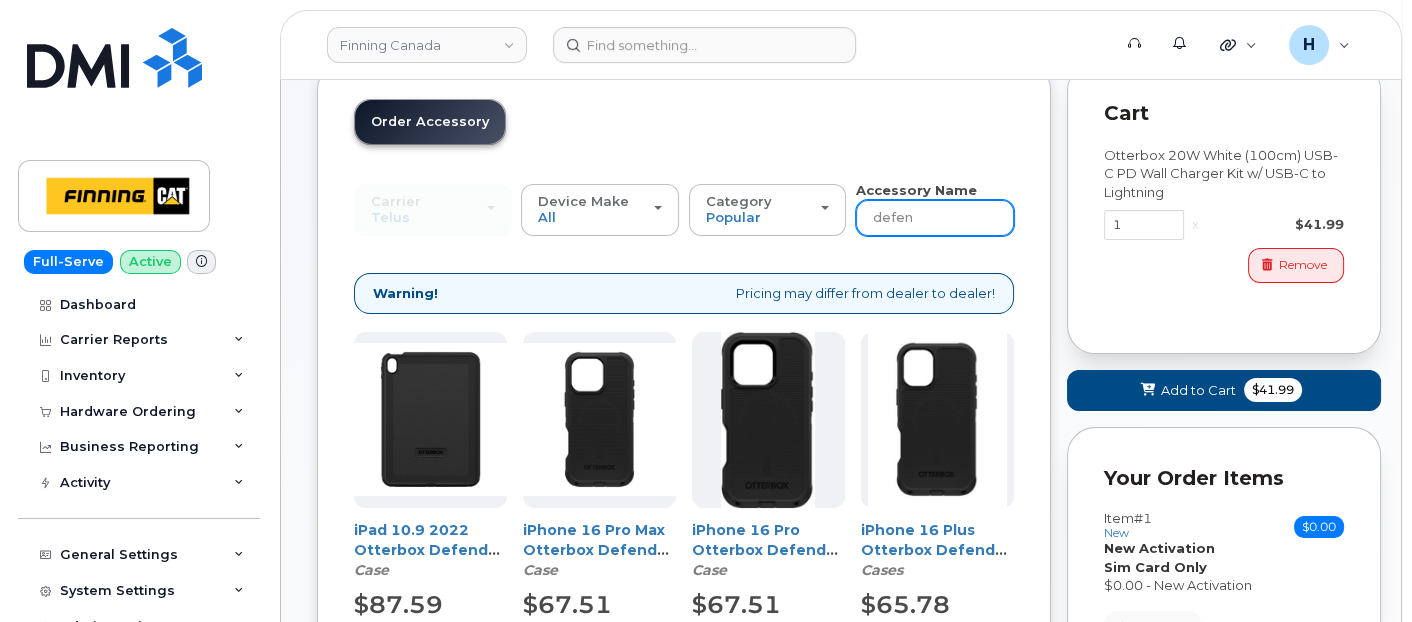 drag, startPoint x: 939, startPoint y: 220, endPoint x: 870, endPoint y: 220, distance: 69 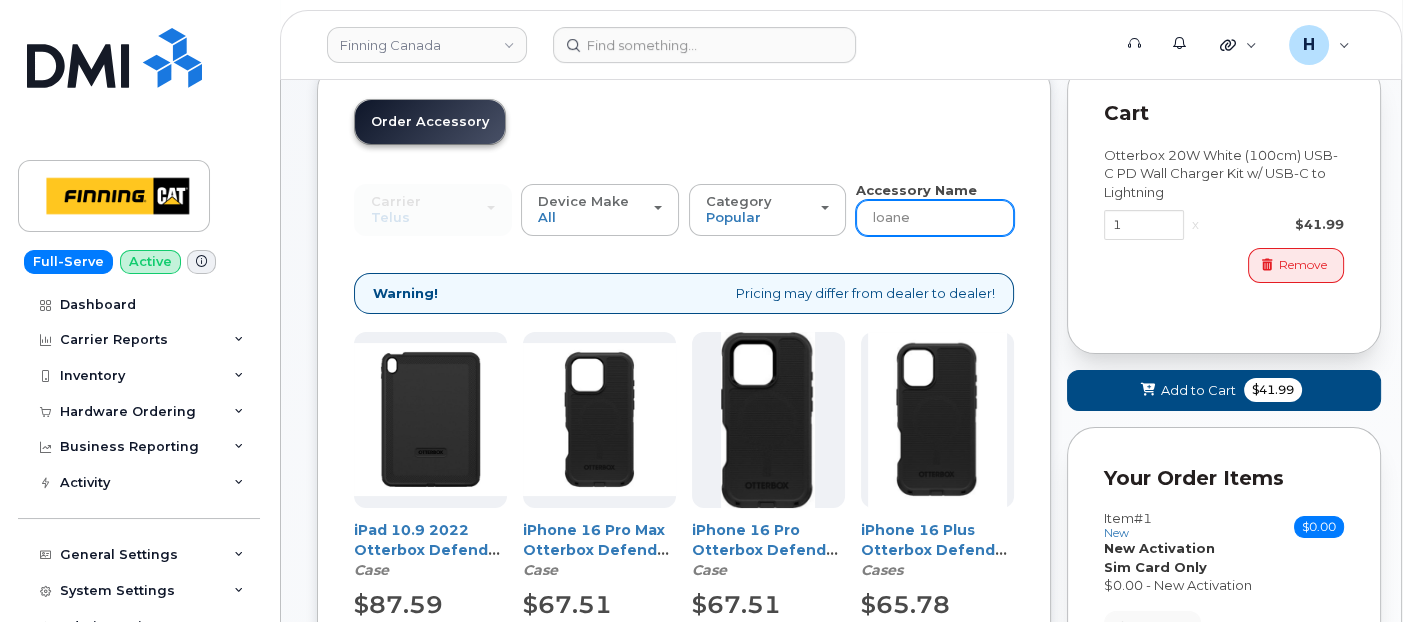 type on "loaner" 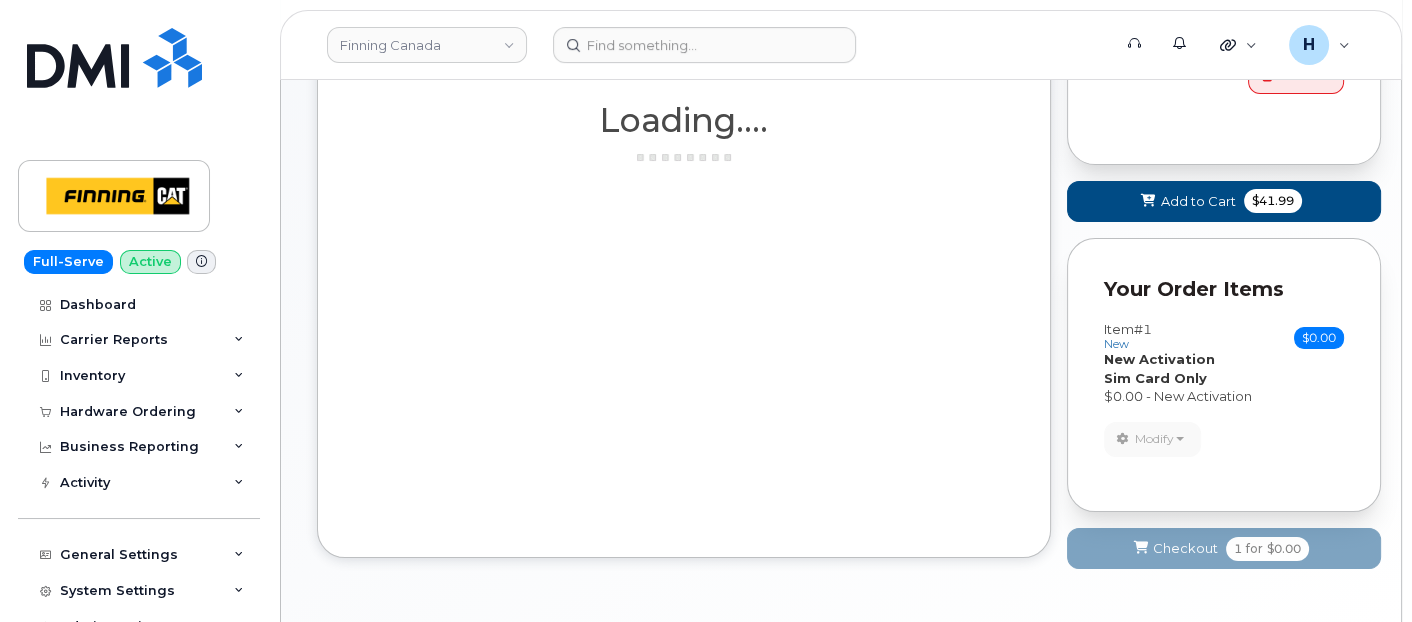 scroll, scrollTop: 492, scrollLeft: 0, axis: vertical 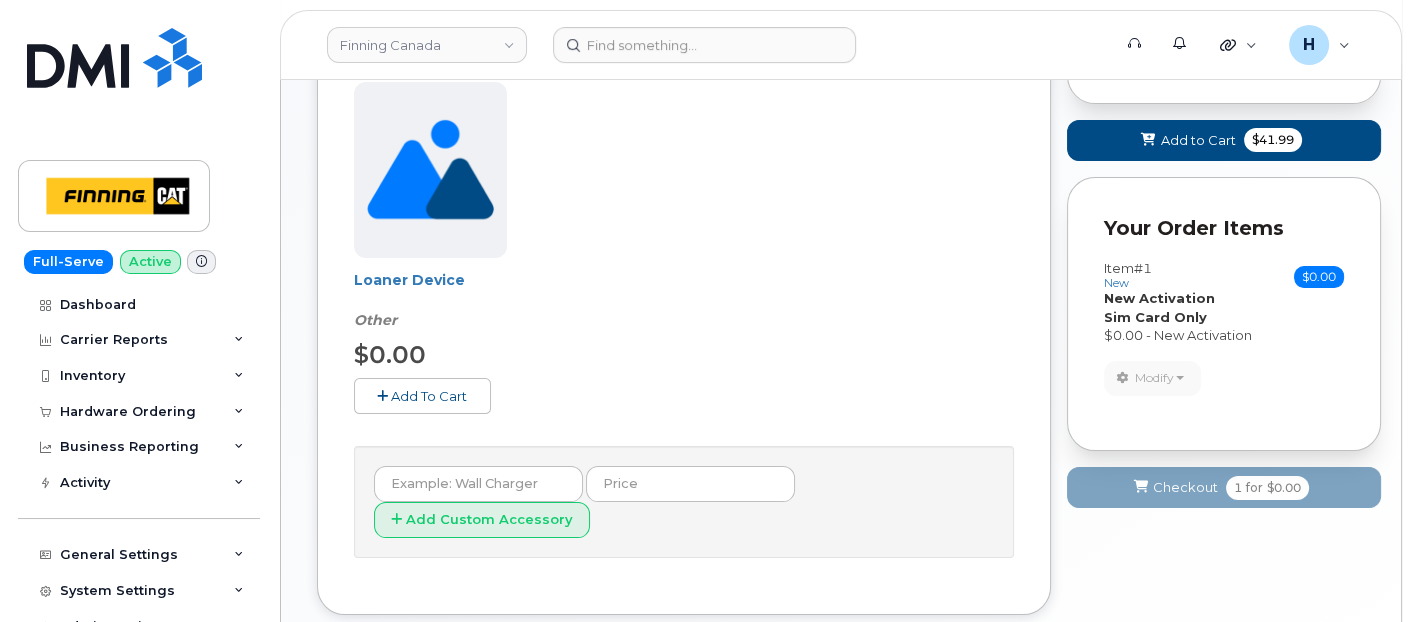 click on "Add To Cart" at bounding box center [429, 396] 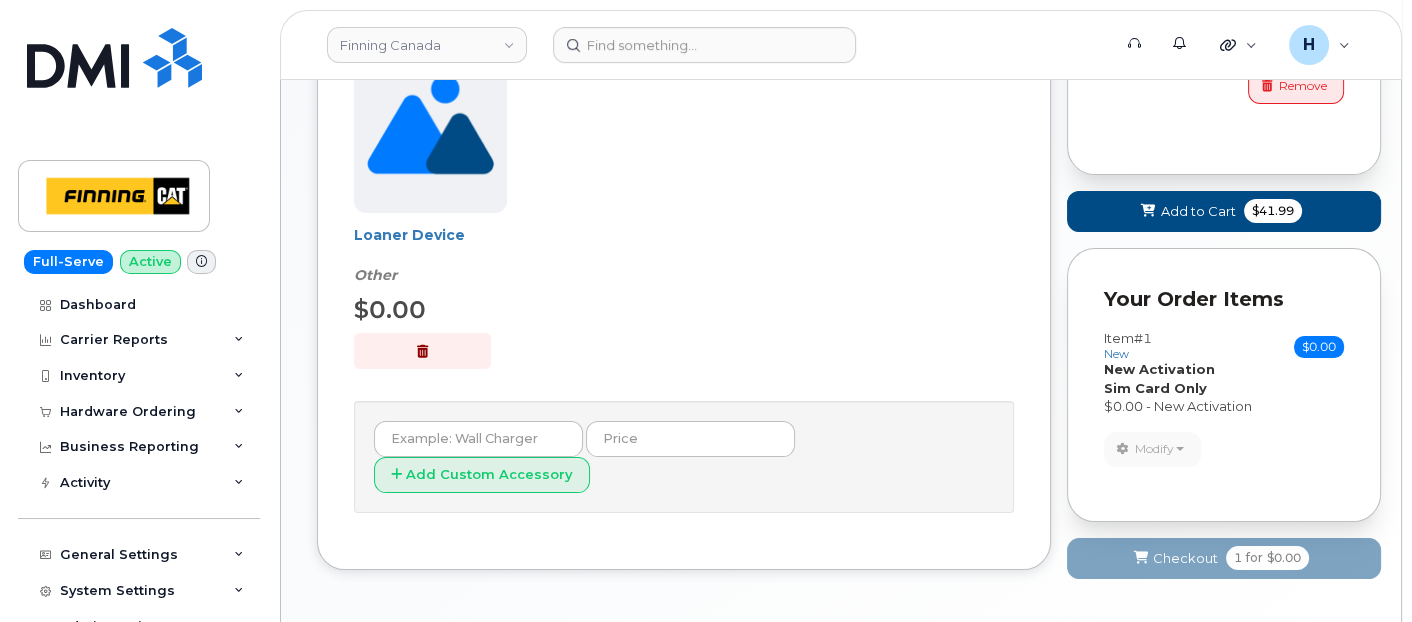 scroll, scrollTop: 603, scrollLeft: 0, axis: vertical 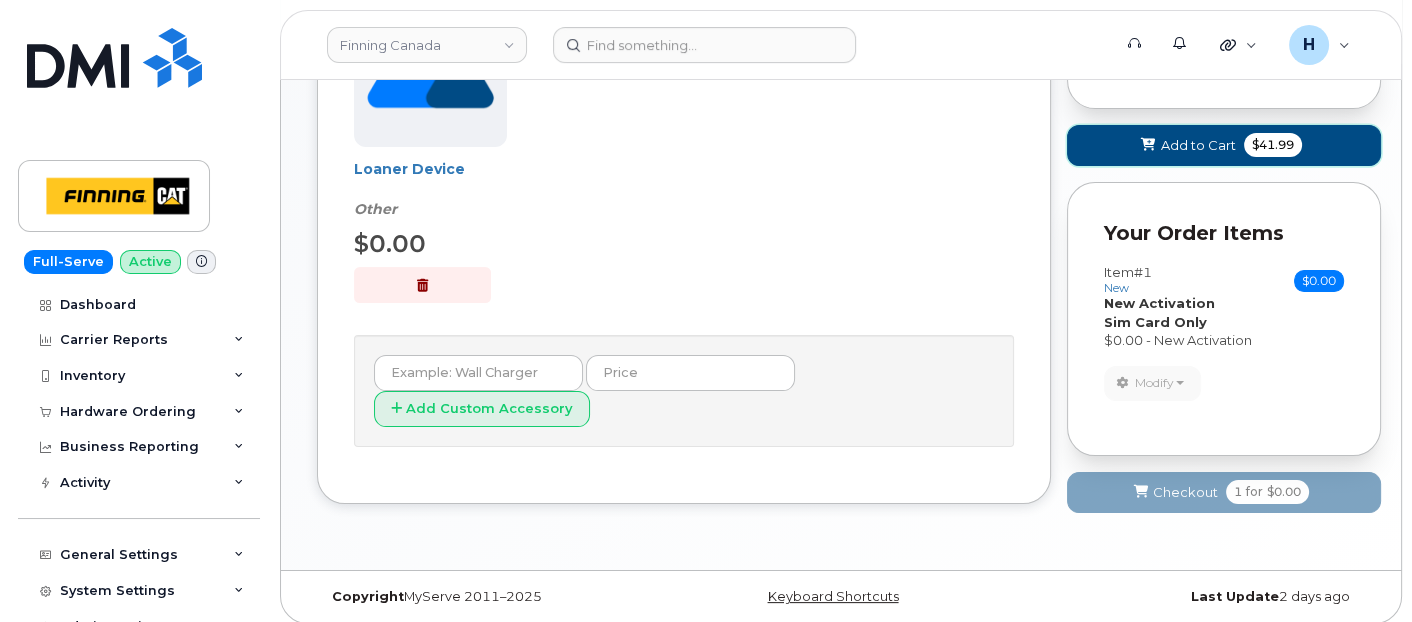 click on "Add to Cart
$41.99" at bounding box center (1224, 145) 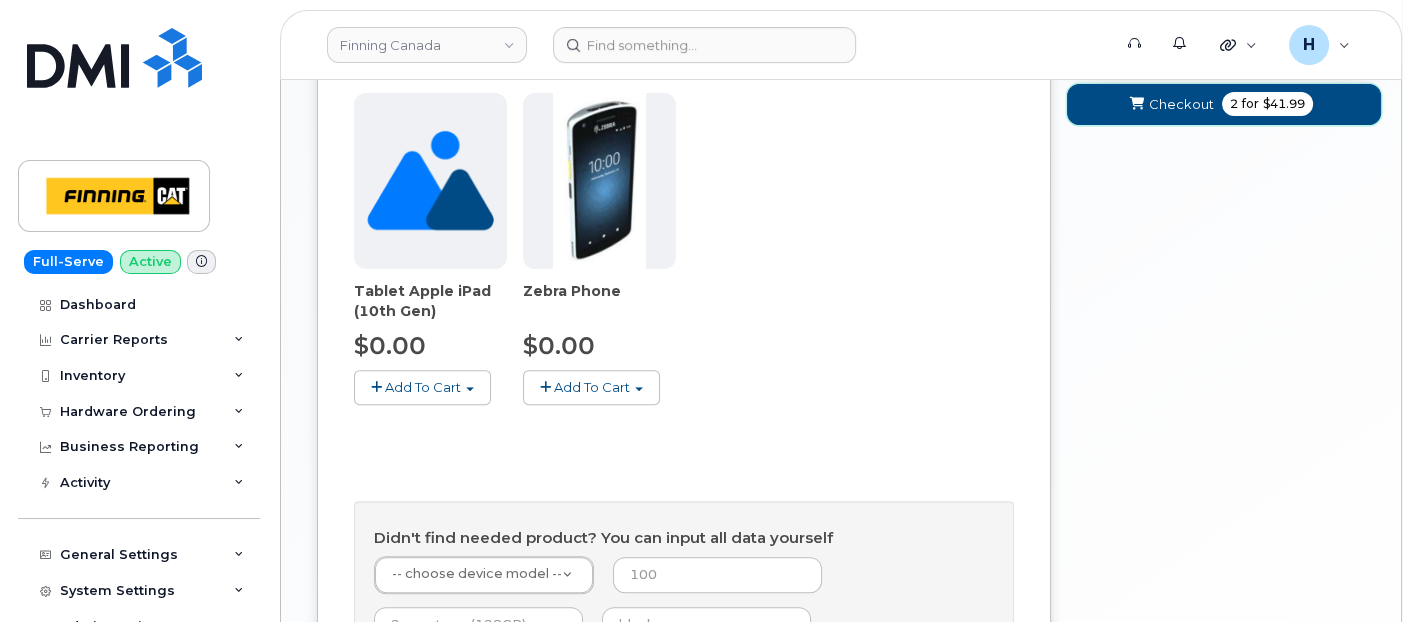 click on "Checkout
2
for
$41.99" at bounding box center (1224, 104) 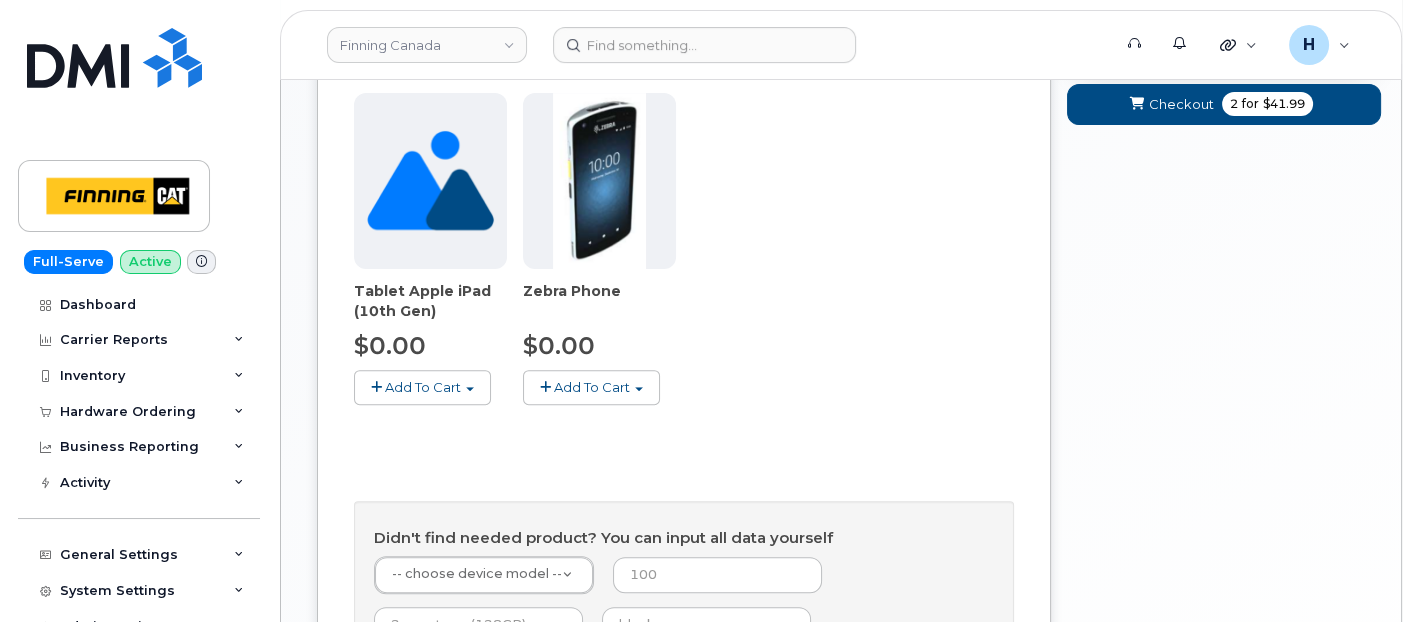 scroll, scrollTop: 130, scrollLeft: 0, axis: vertical 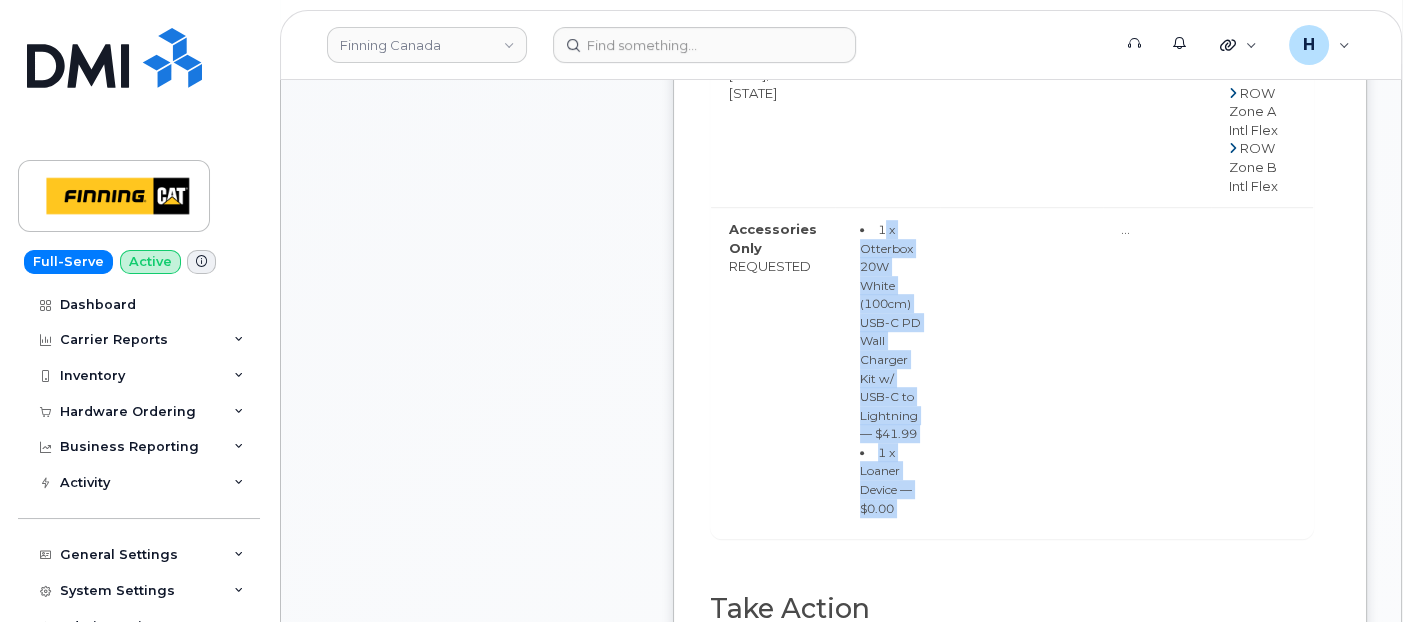 drag, startPoint x: 1020, startPoint y: 183, endPoint x: 1141, endPoint y: 448, distance: 291.3177 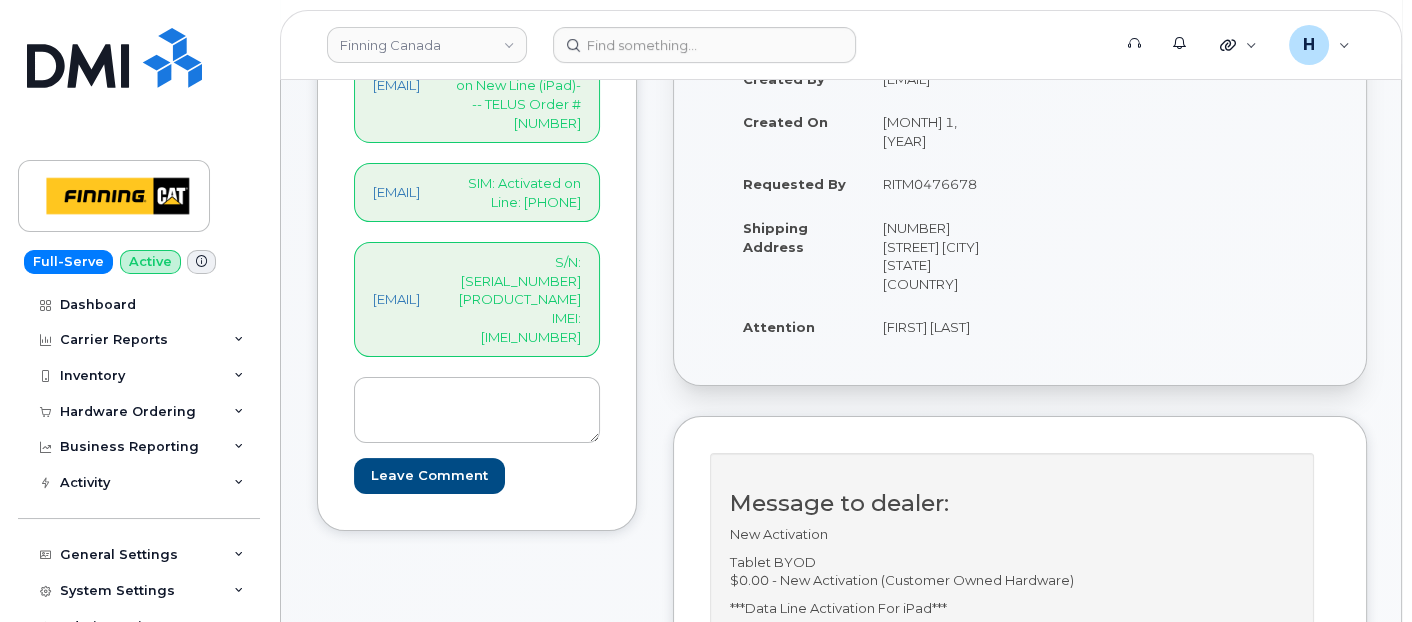 scroll, scrollTop: 111, scrollLeft: 0, axis: vertical 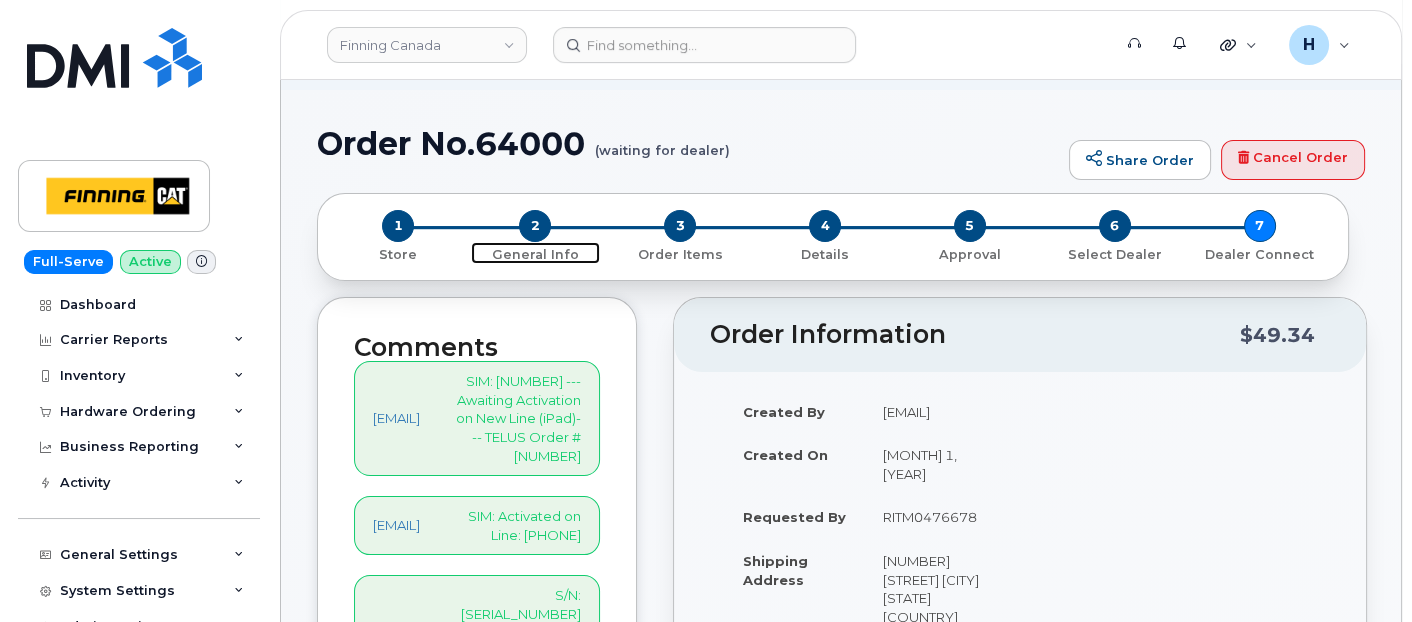click on "2" at bounding box center (535, 226) 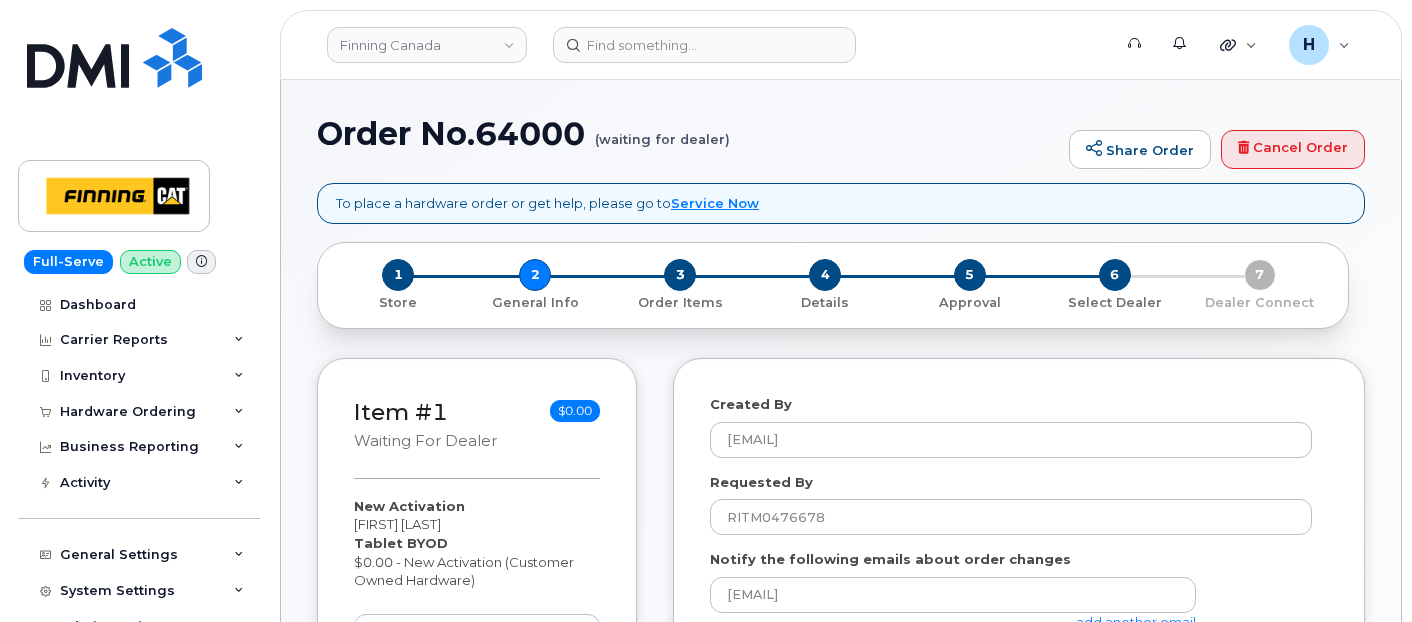 select 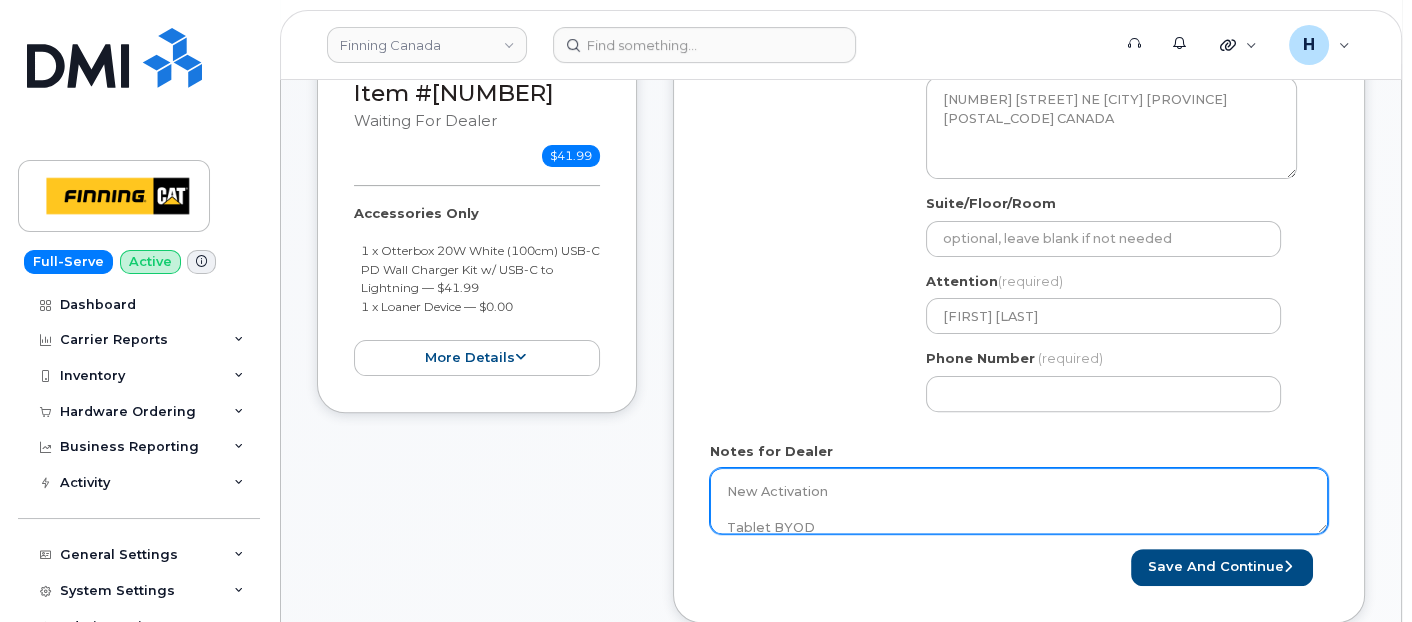 scroll, scrollTop: 888, scrollLeft: 0, axis: vertical 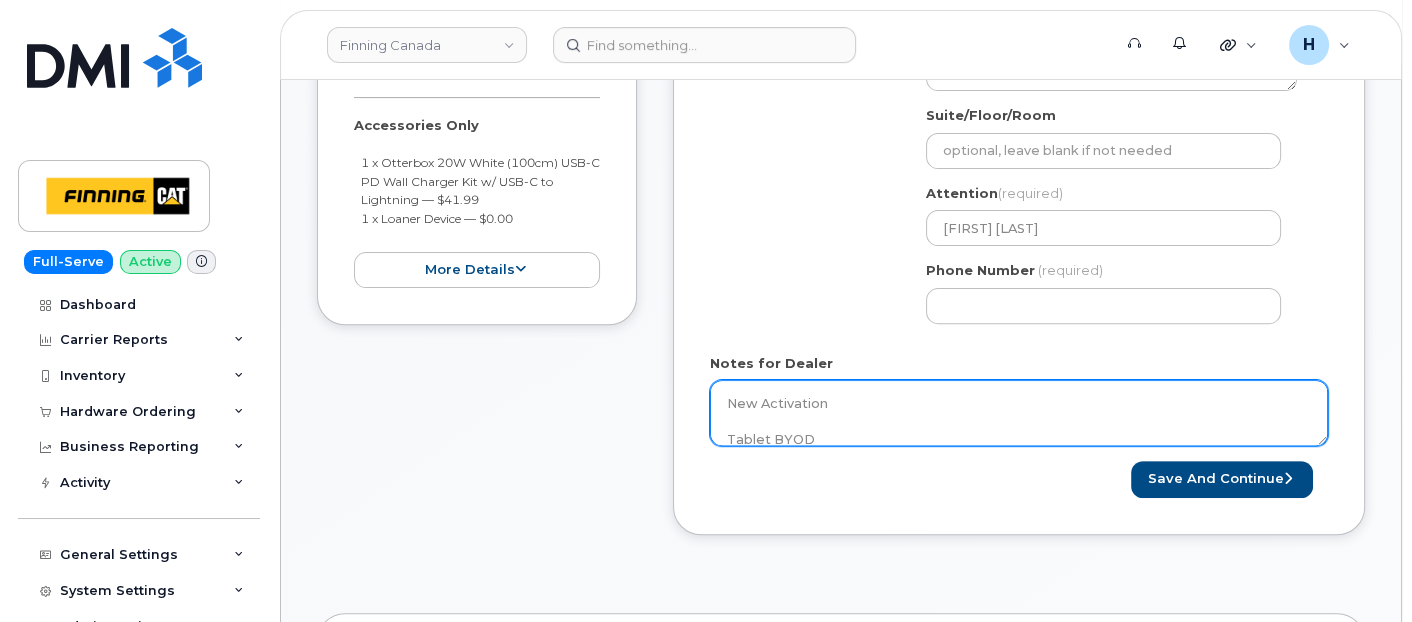 click on "New Activation
Tablet BYOD
$0.00 - New Activation (Customer Owned Hardware)
***Data Line Activation For iPad***
SIM: 8912230102351114909 ---Activated on New Line (iPad): 587-578-1202
Purolator AWB: 335611239674" at bounding box center (1019, 413) 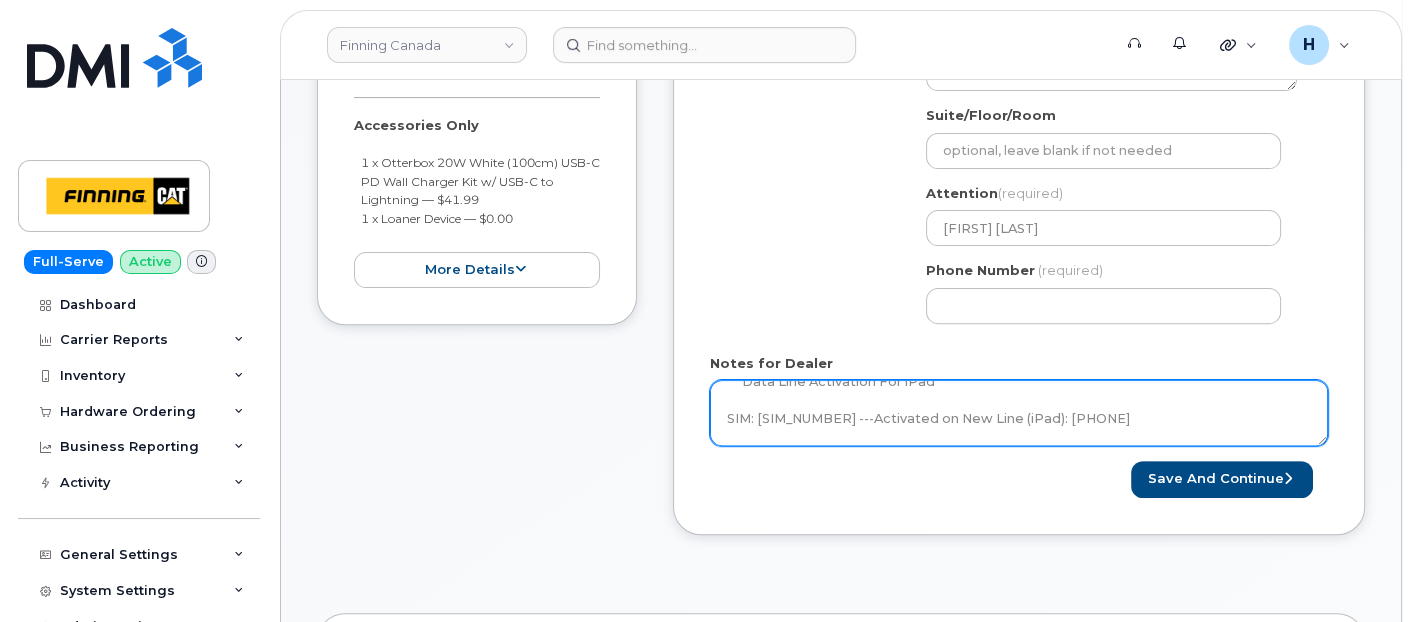 scroll, scrollTop: 131, scrollLeft: 0, axis: vertical 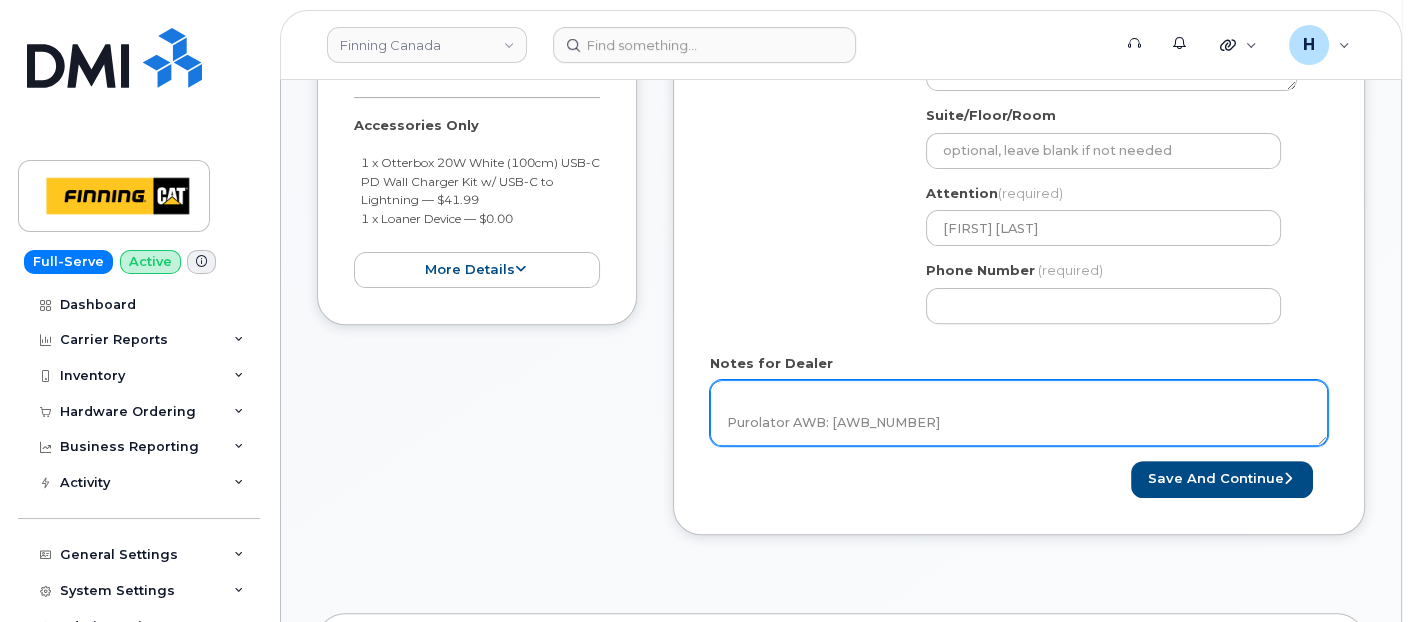 paste on "1 x Otterbox 20W White (100cm) USB-C PD Wall Charger Kit w/ USB-C to Lightning — $41.99
1 x Loaner Device — $0.00" 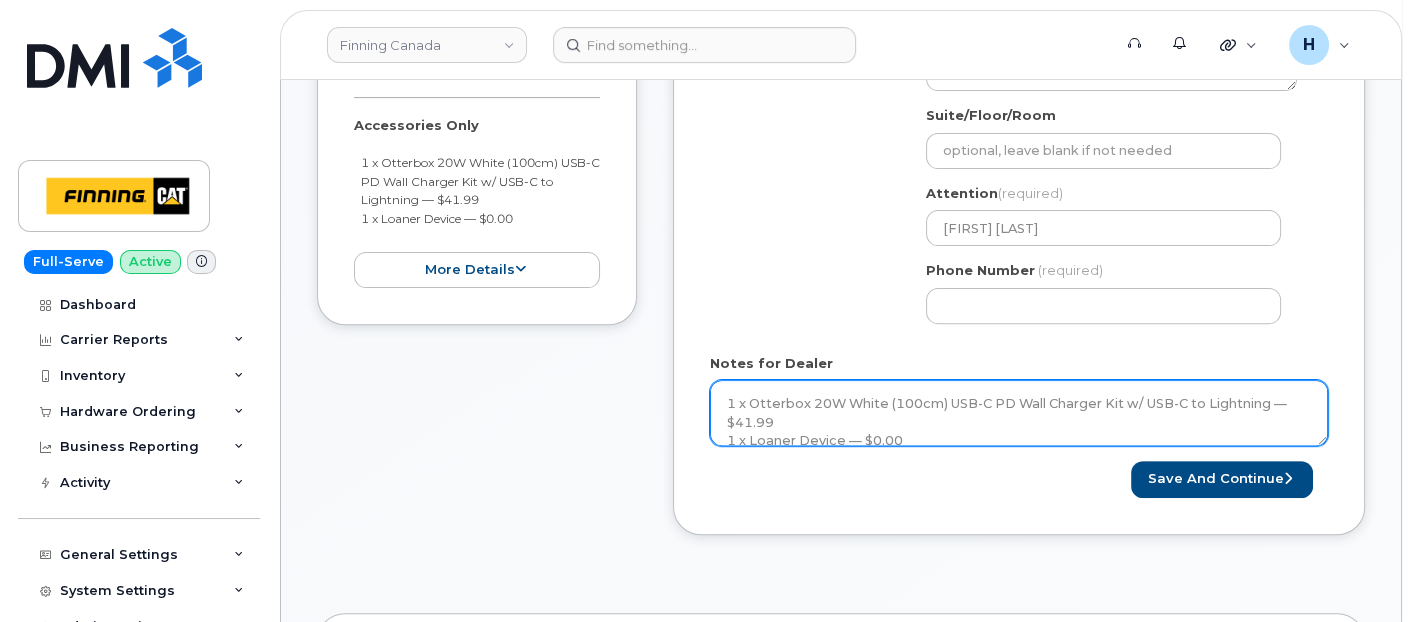 scroll, scrollTop: 219, scrollLeft: 0, axis: vertical 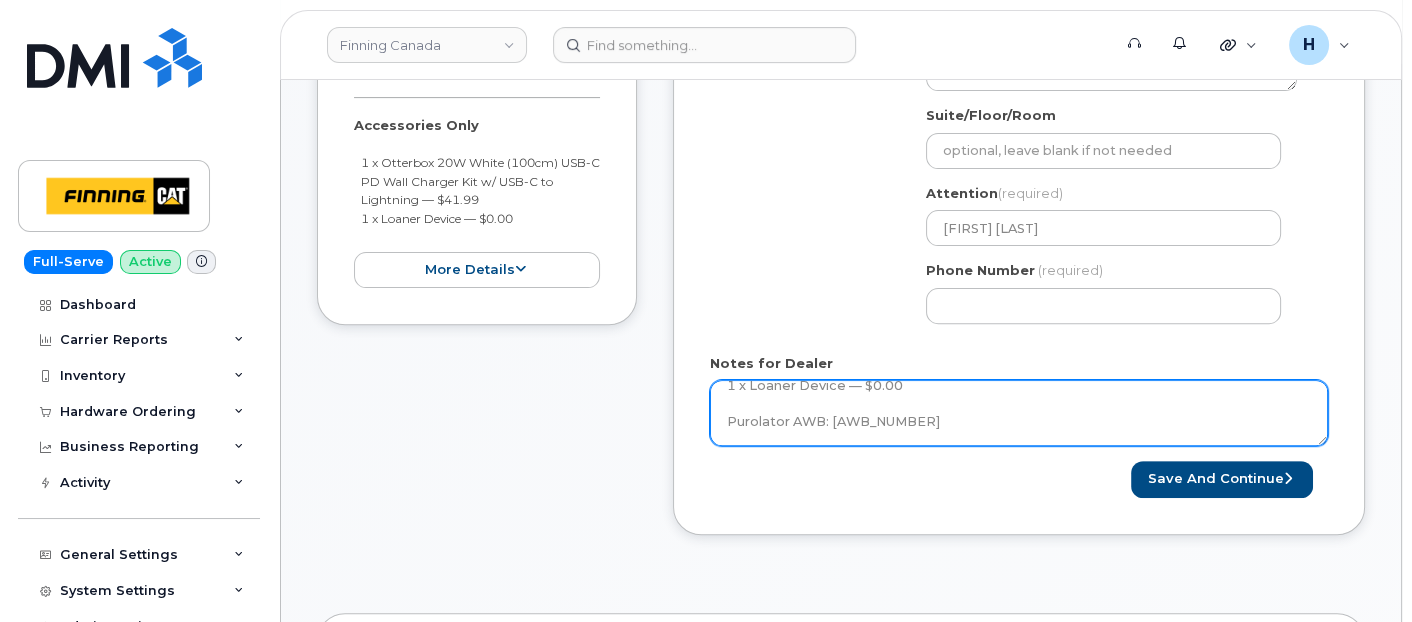 click on "New Activation
Tablet BYOD
$0.00 - New Activation (Customer Owned Hardware)
***Data Line Activation For iPad***
SIM: 8912230102351114909 ---Activated on New Line (iPad): 587-578-1202
Purolator AWB: 335611239674" at bounding box center (1019, 413) 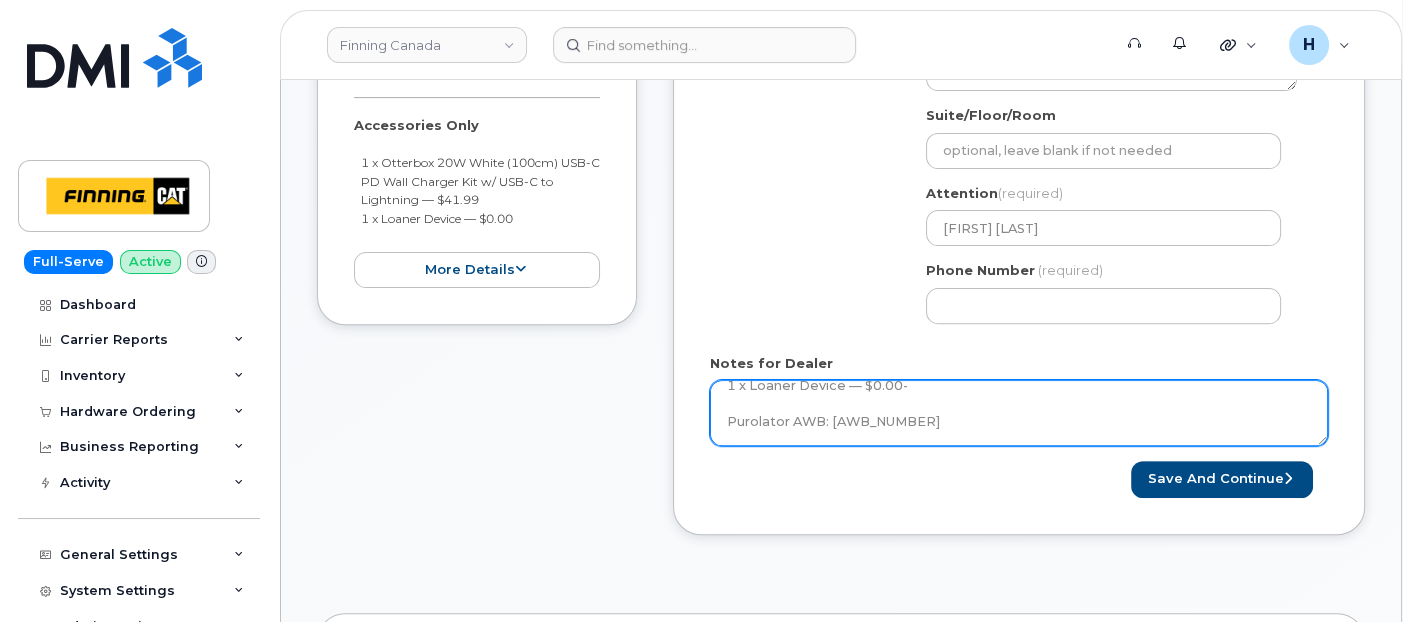 scroll, scrollTop: 214, scrollLeft: 0, axis: vertical 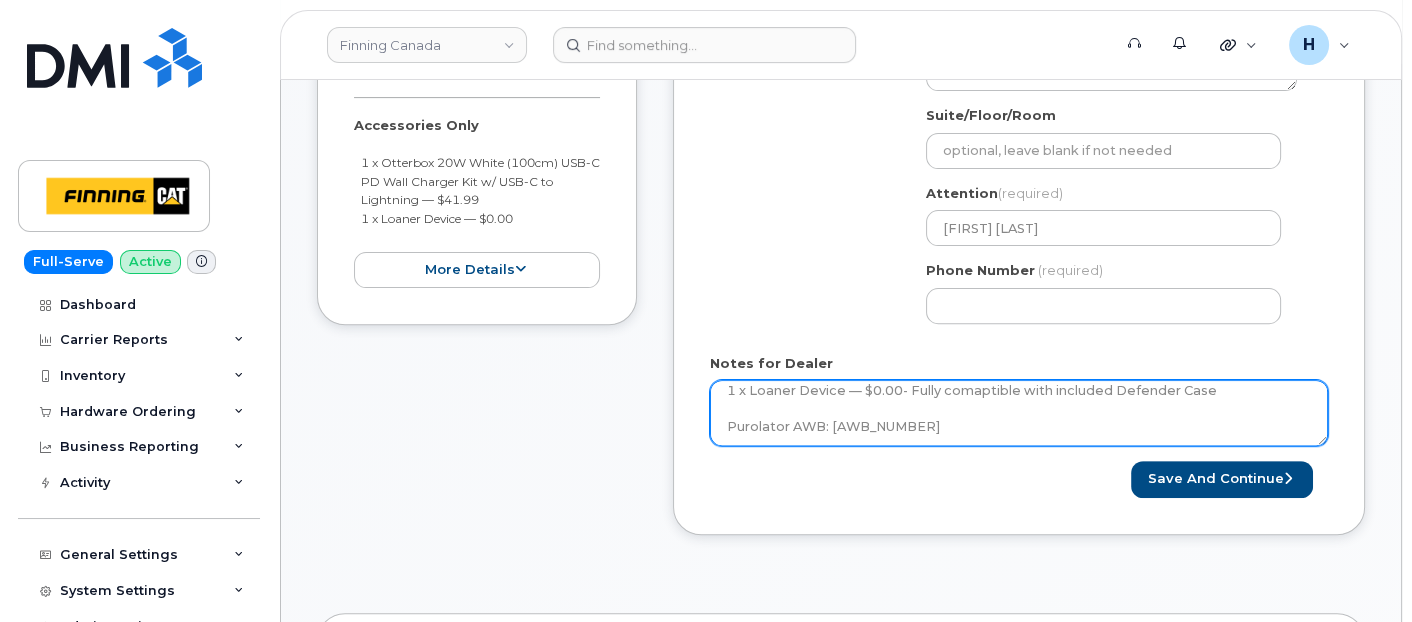click on "New Activation
Tablet BYOD
$0.00 - New Activation (Customer Owned Hardware)
***Data Line Activation For iPad***
SIM: 8912230102351114909 ---Activated on New Line (iPad): 587-578-1202
Purolator AWB: 335611239674" at bounding box center (1019, 413) 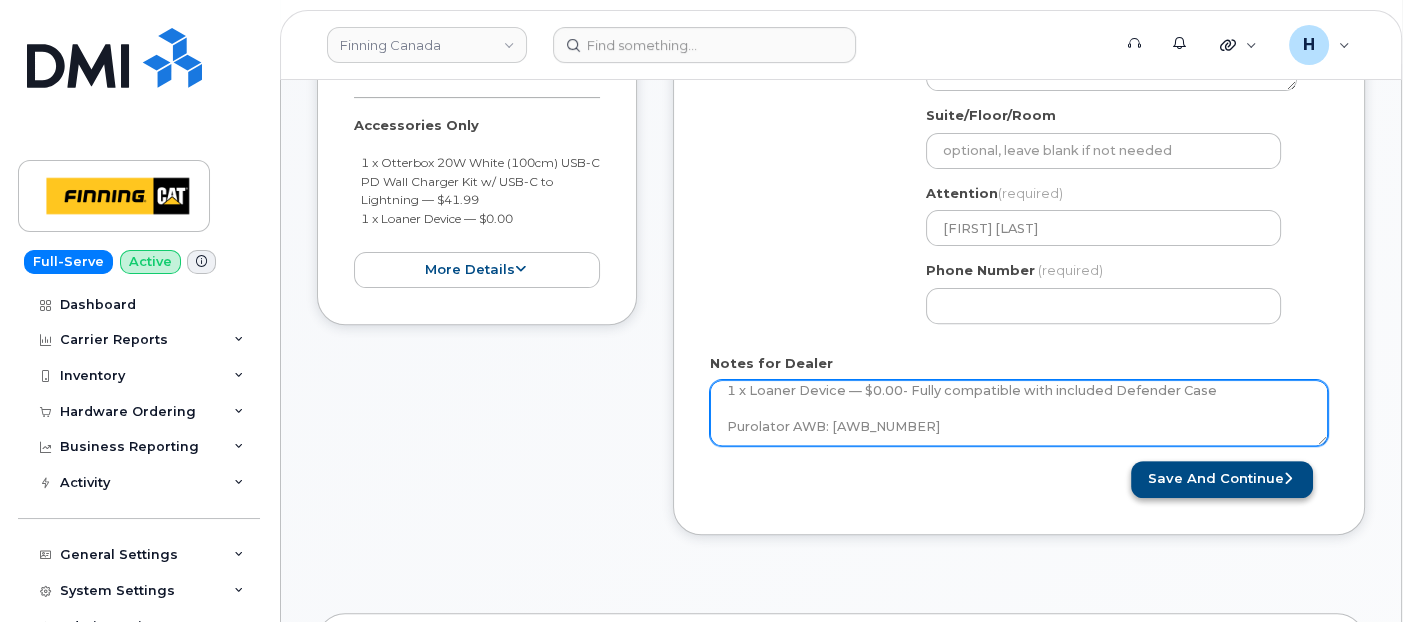 type on "New Activation
Tablet BYOD
$0.00 - New Activation (Customer Owned Hardware)
***Data Line Activation For iPad***
SIM: 8912230102351114909 ---Activated on New Line (iPad): 587-578-1202
1 x Otterbox 20W White (100cm) USB-C PD Wall Charger Kit w/ USB-C to Lightning — $41.99
1 x Loaner Device — $0.00- Fully compatible with included Defender Case
Purolator AWB: 335611239674" 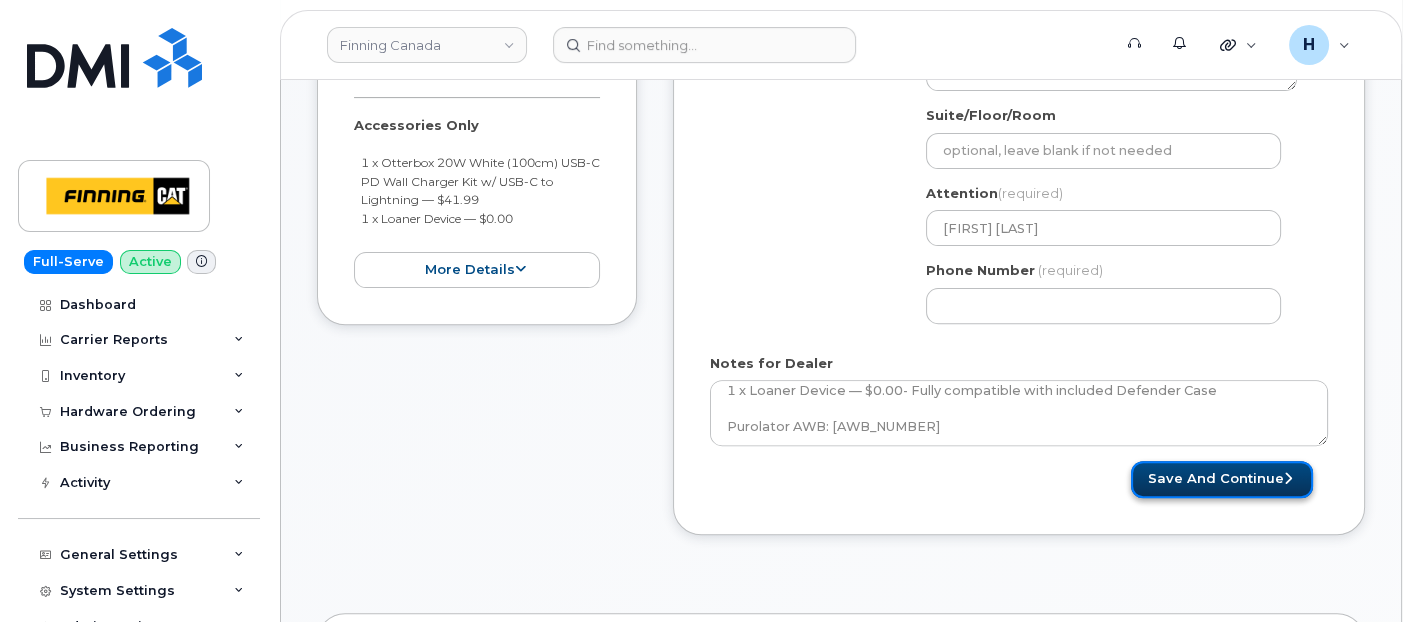 click on "Save and Continue" at bounding box center [1222, 479] 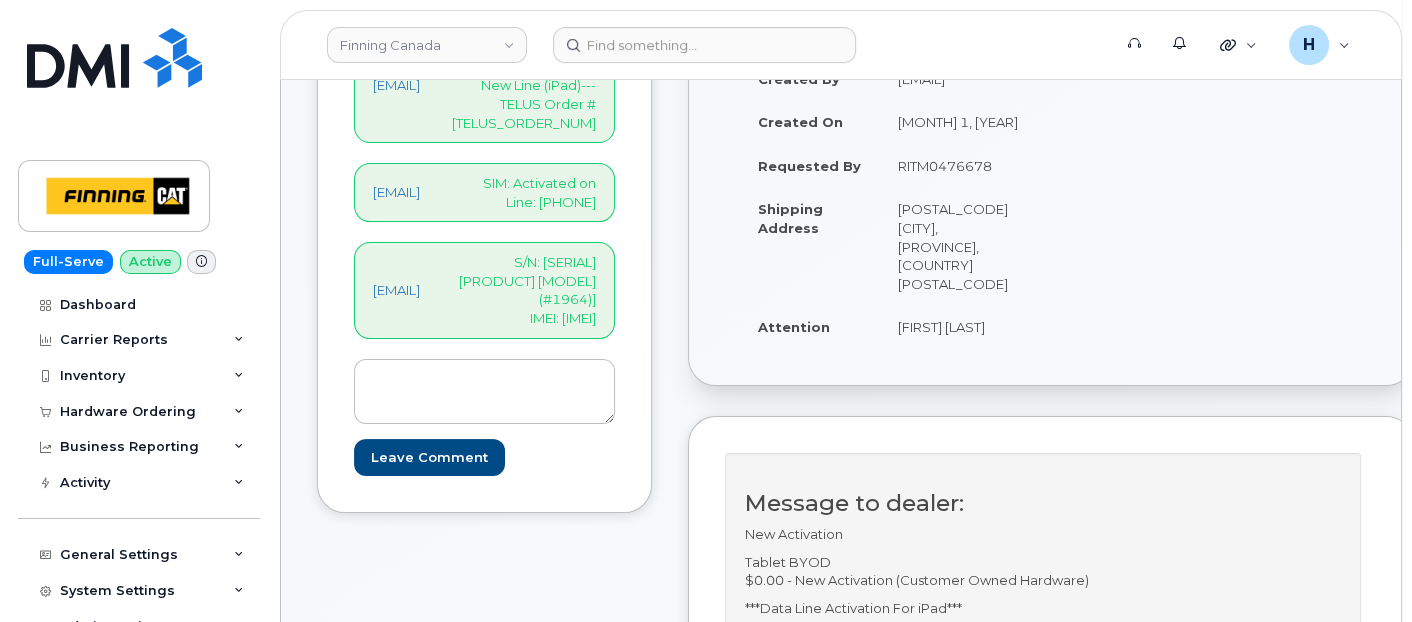 scroll, scrollTop: 777, scrollLeft: 0, axis: vertical 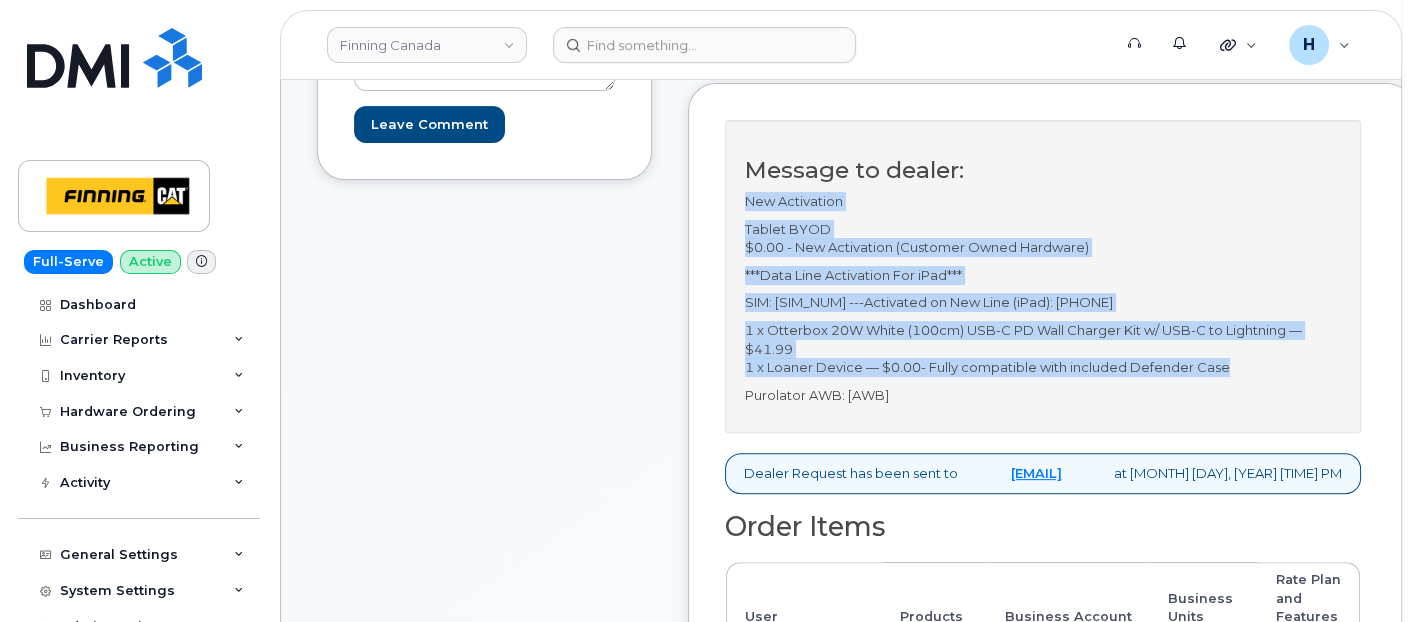 drag, startPoint x: 1351, startPoint y: 322, endPoint x: 853, endPoint y: 165, distance: 522.16187 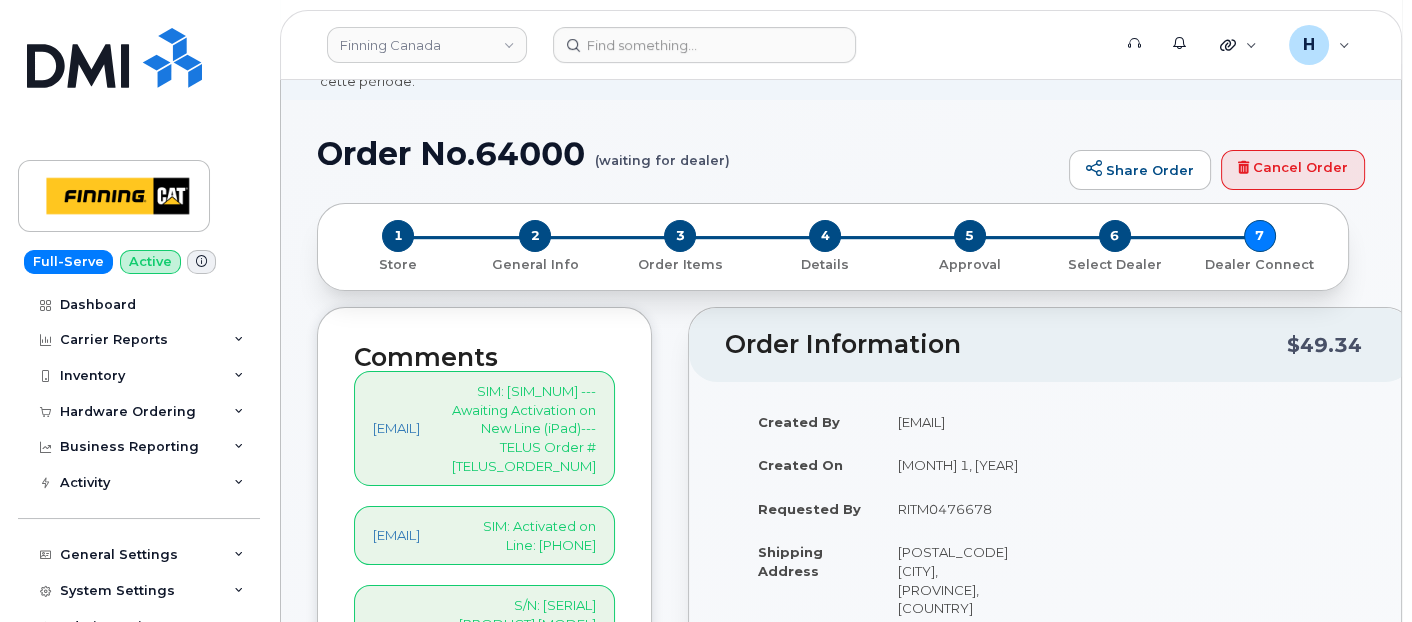 scroll, scrollTop: 0, scrollLeft: 0, axis: both 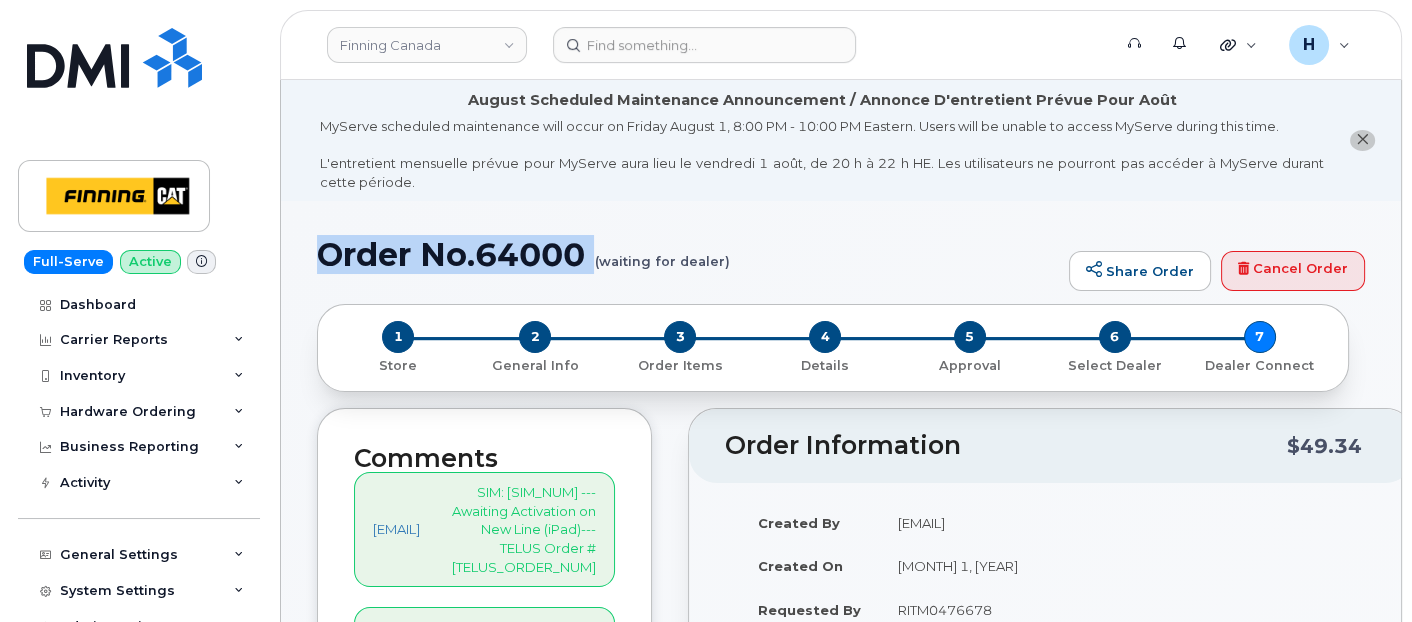 drag, startPoint x: 301, startPoint y: 257, endPoint x: 520, endPoint y: 277, distance: 219.91135 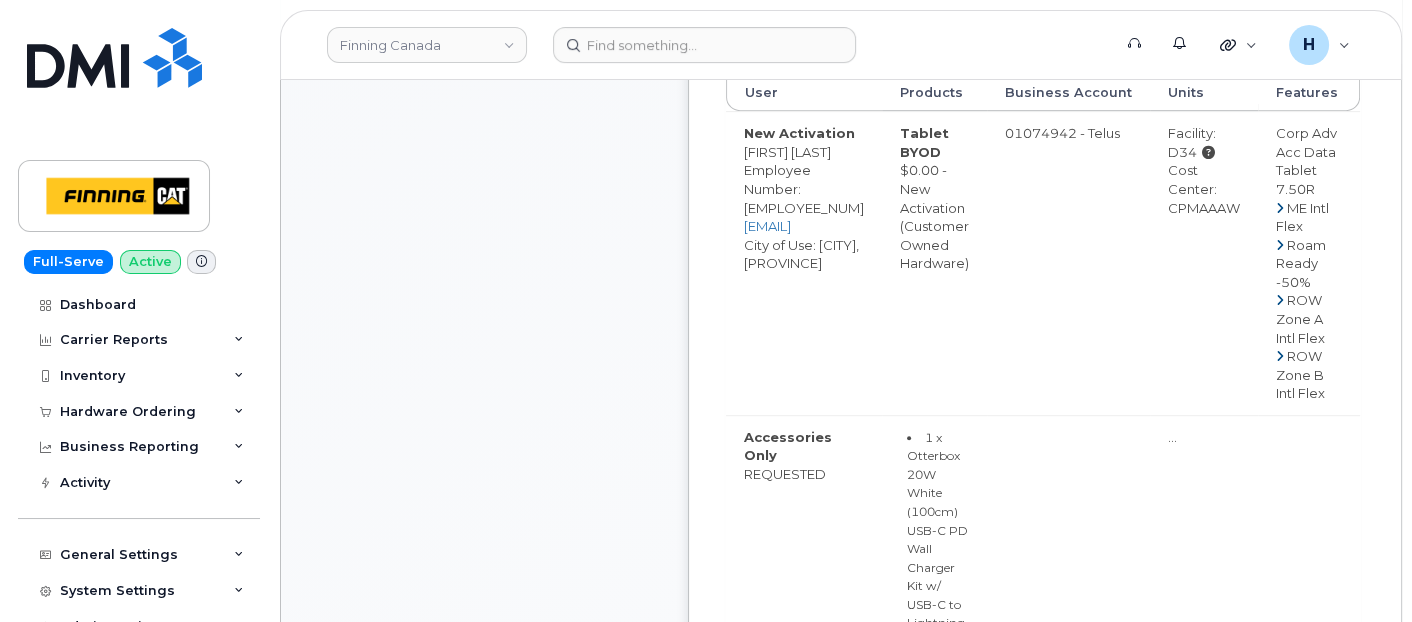 scroll, scrollTop: 1333, scrollLeft: 0, axis: vertical 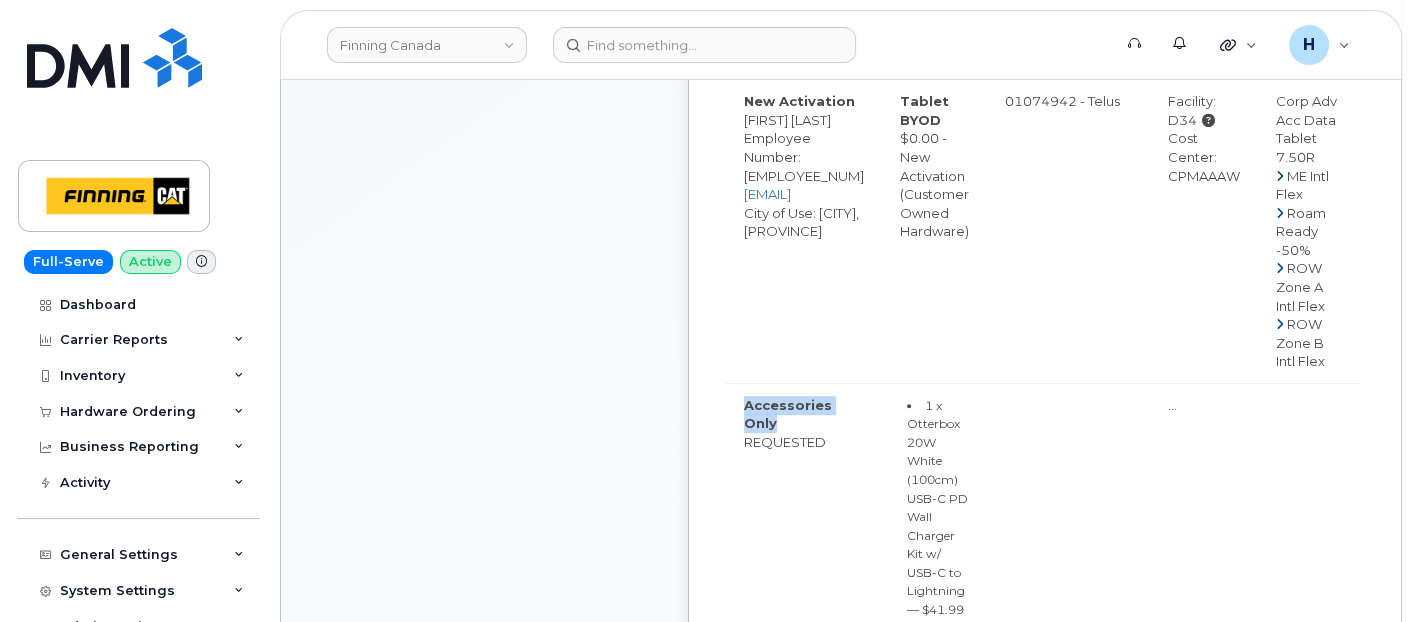 drag, startPoint x: 843, startPoint y: 356, endPoint x: 977, endPoint y: 366, distance: 134.37262 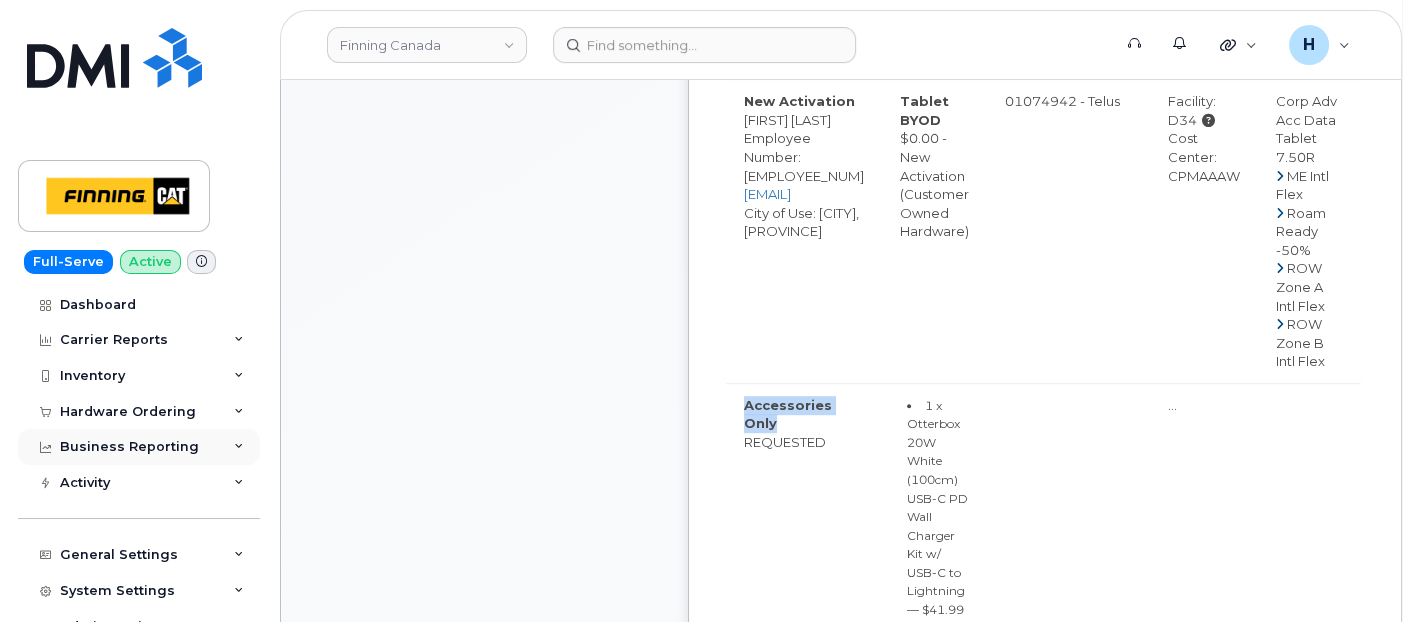 scroll, scrollTop: 777, scrollLeft: 0, axis: vertical 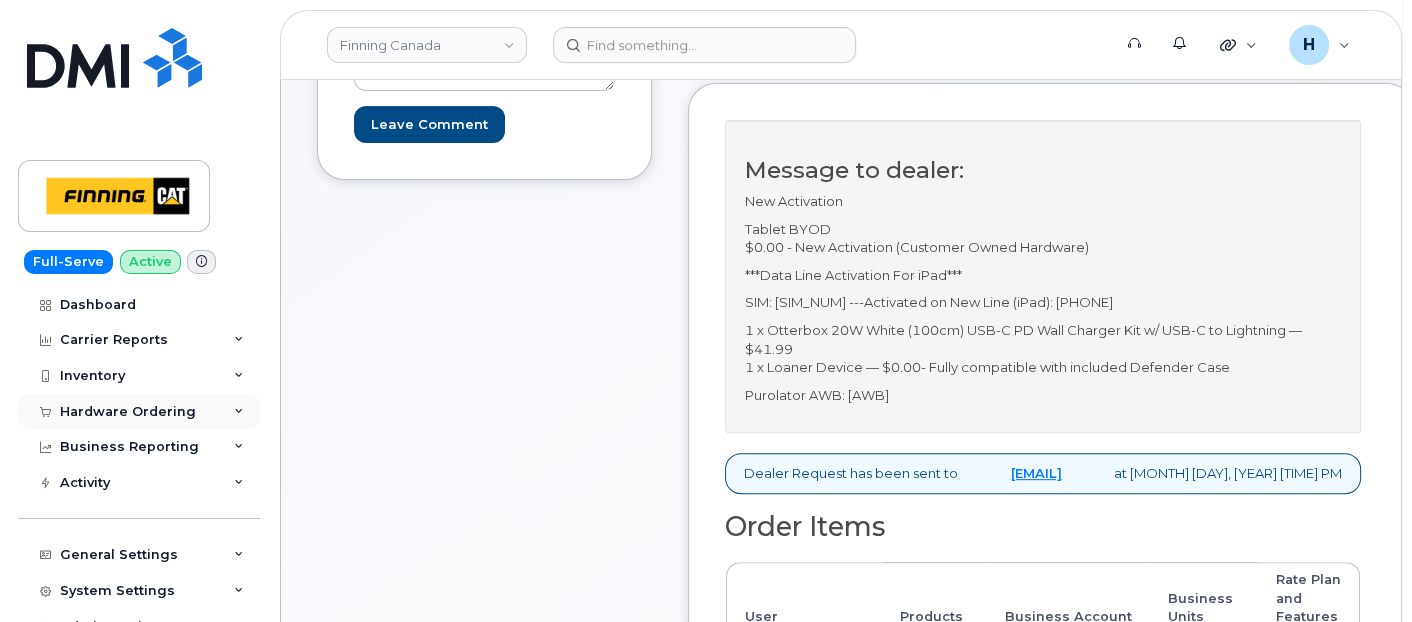 click on "Hardware Ordering" at bounding box center (128, 412) 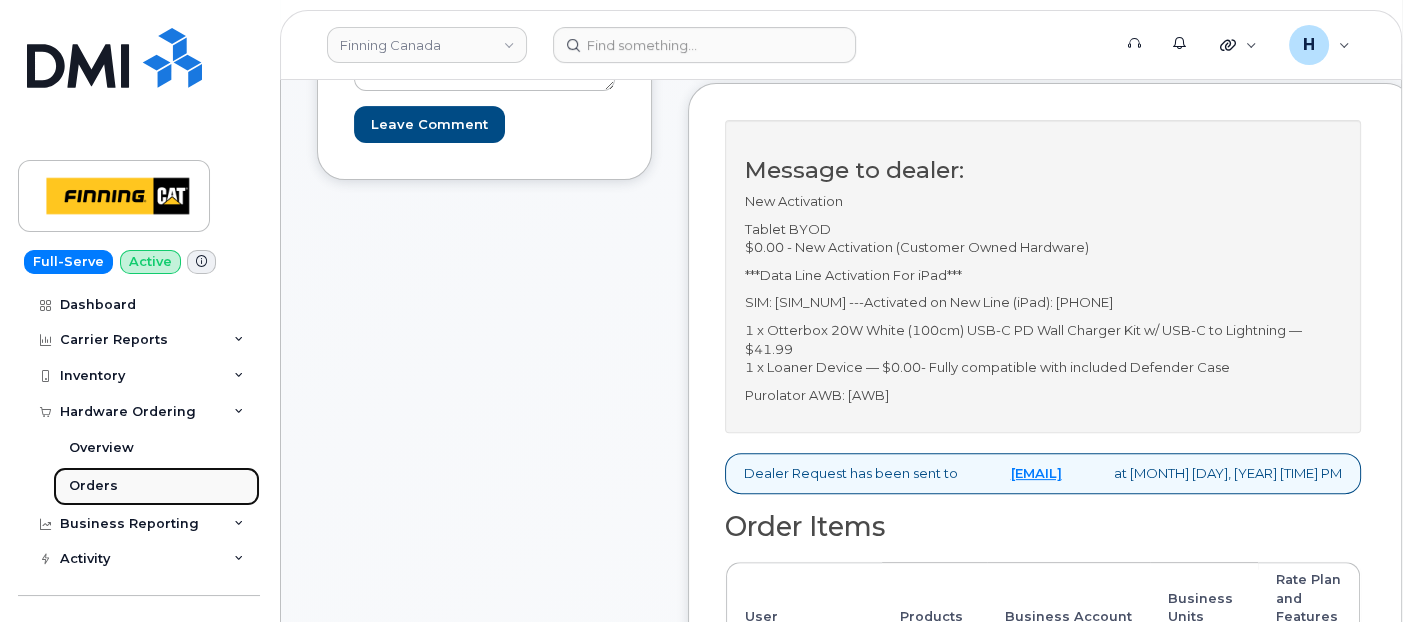 click on "Orders" at bounding box center [93, 486] 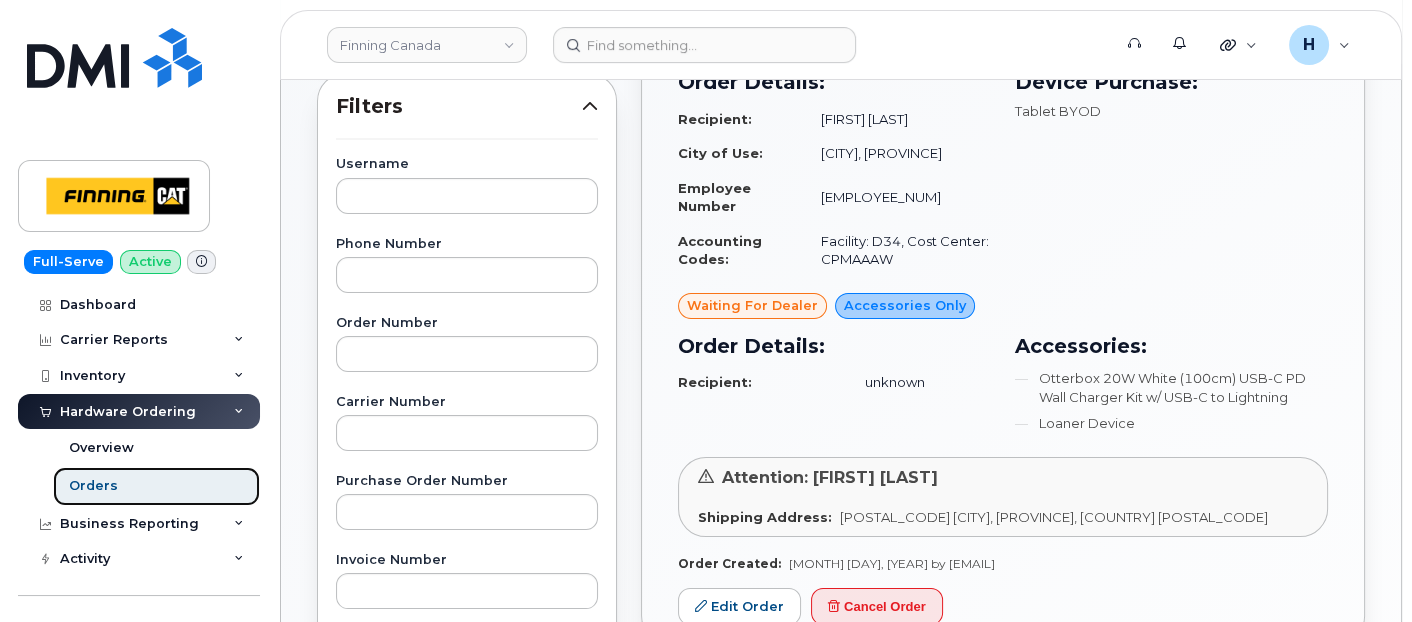 scroll, scrollTop: 333, scrollLeft: 0, axis: vertical 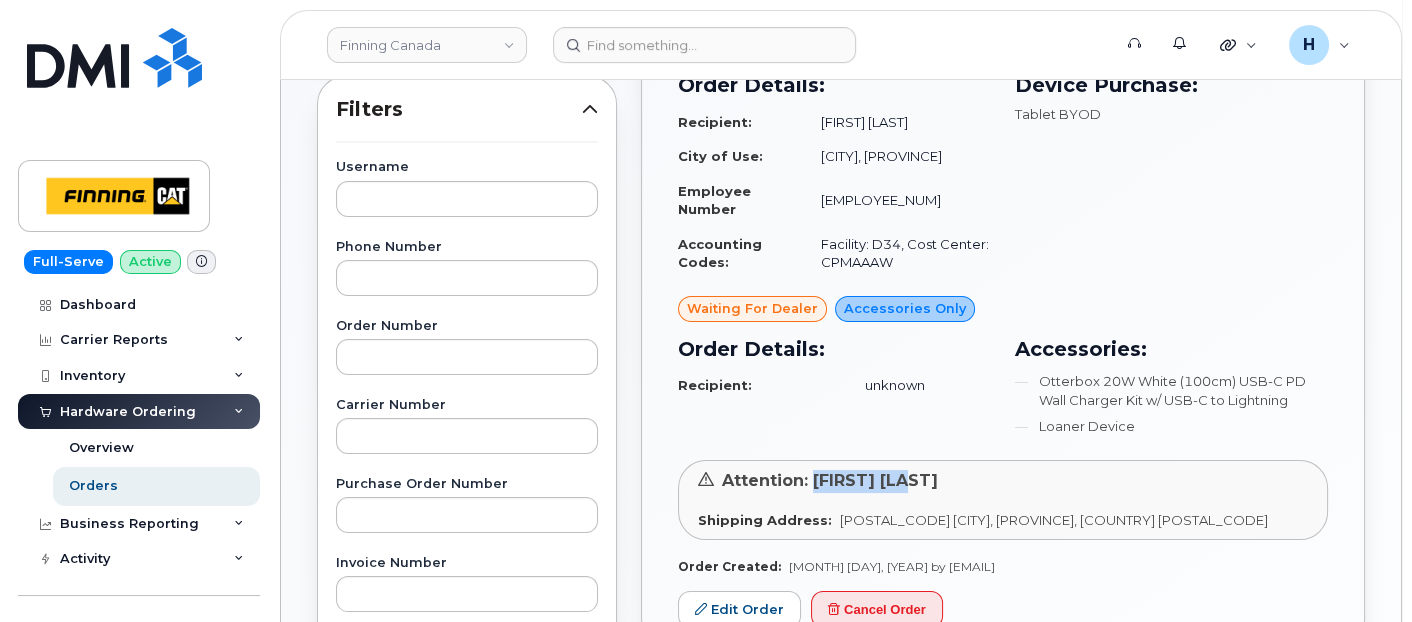 drag, startPoint x: 811, startPoint y: 482, endPoint x: 912, endPoint y: 479, distance: 101.04455 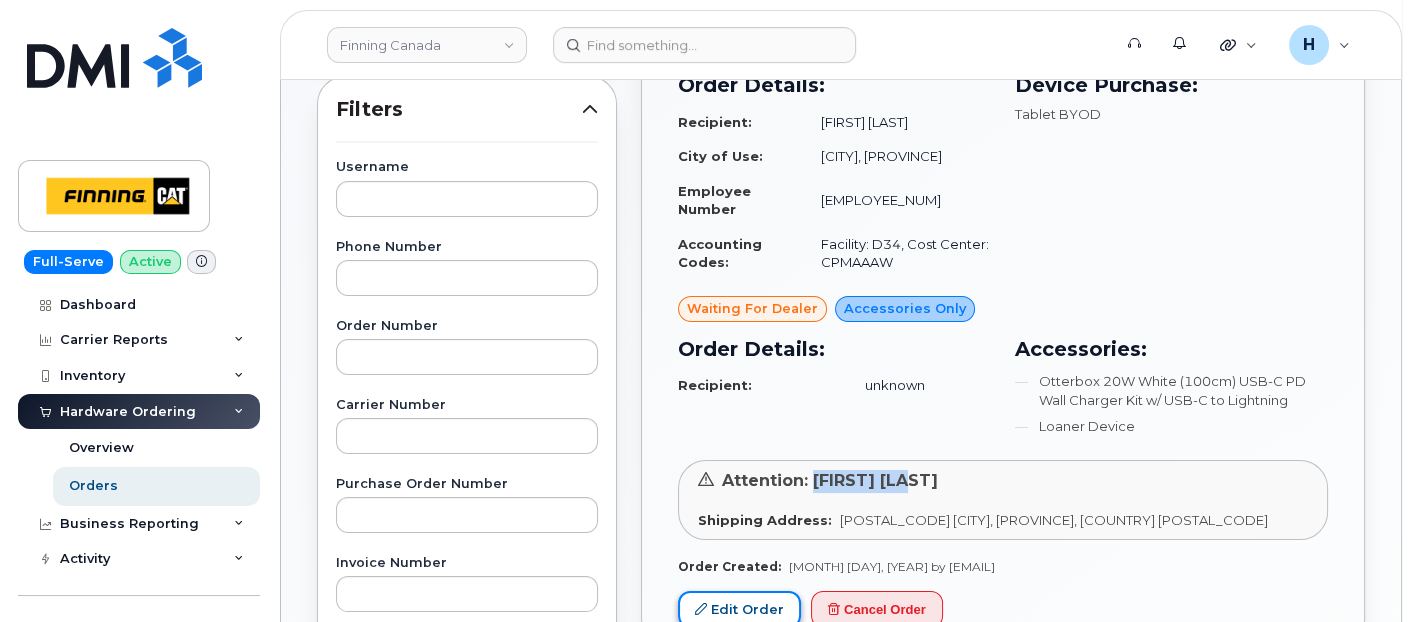 drag, startPoint x: 912, startPoint y: 479, endPoint x: 773, endPoint y: 595, distance: 181.04419 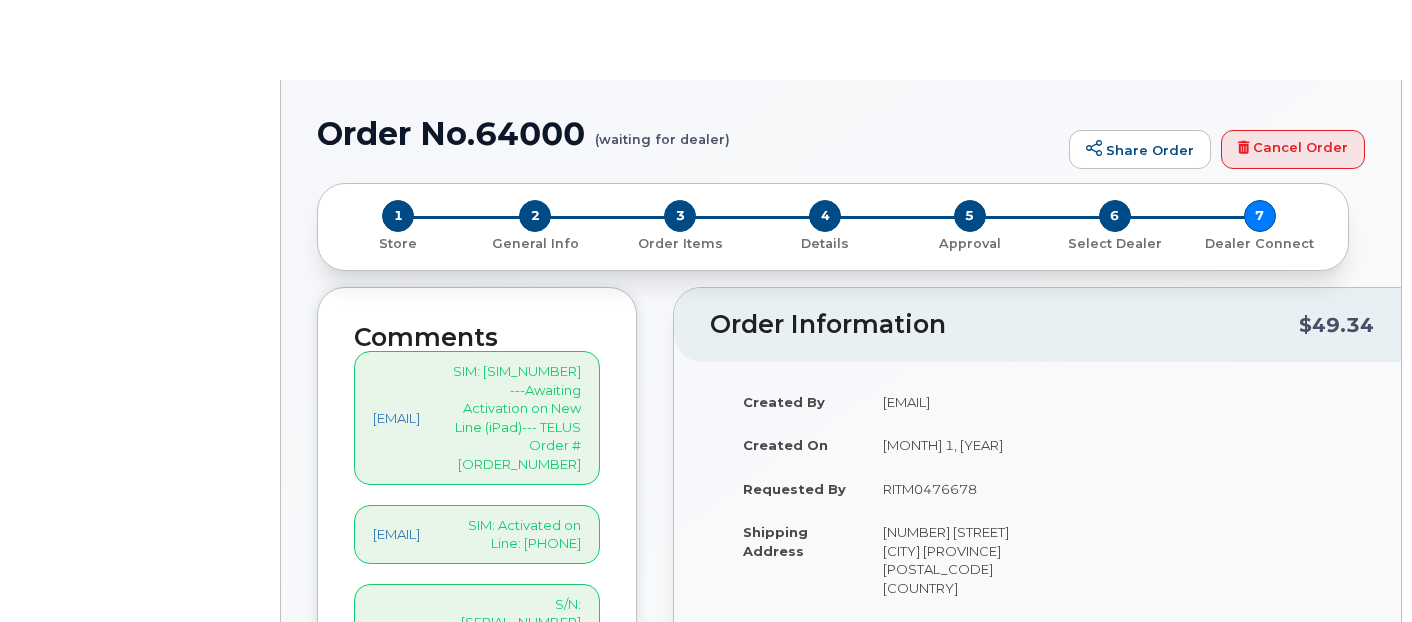 scroll, scrollTop: 0, scrollLeft: 0, axis: both 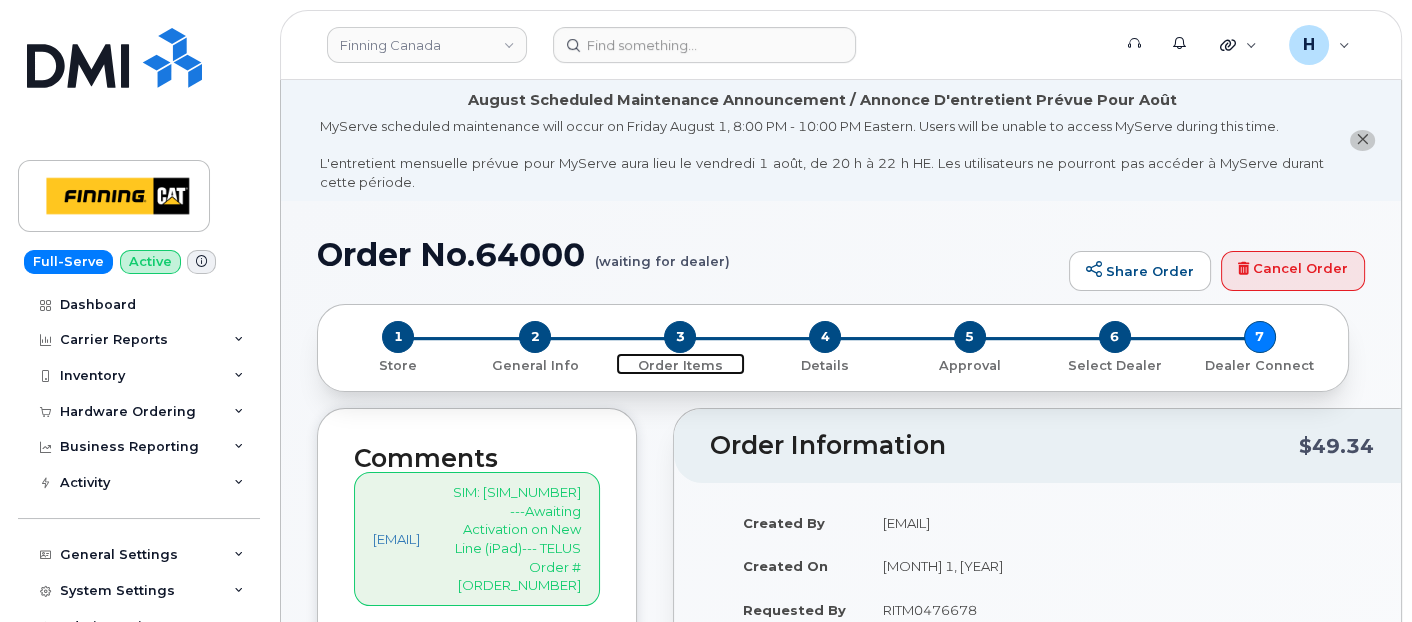click on "3" at bounding box center (680, 337) 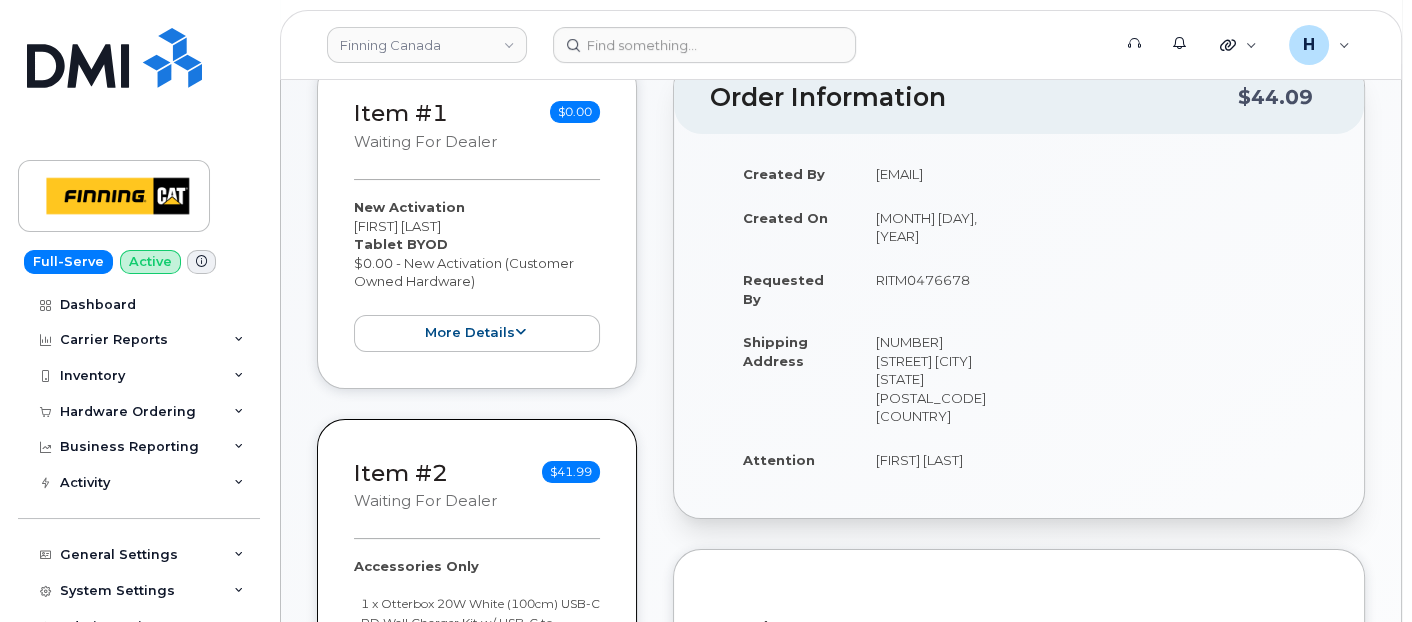 scroll, scrollTop: 666, scrollLeft: 0, axis: vertical 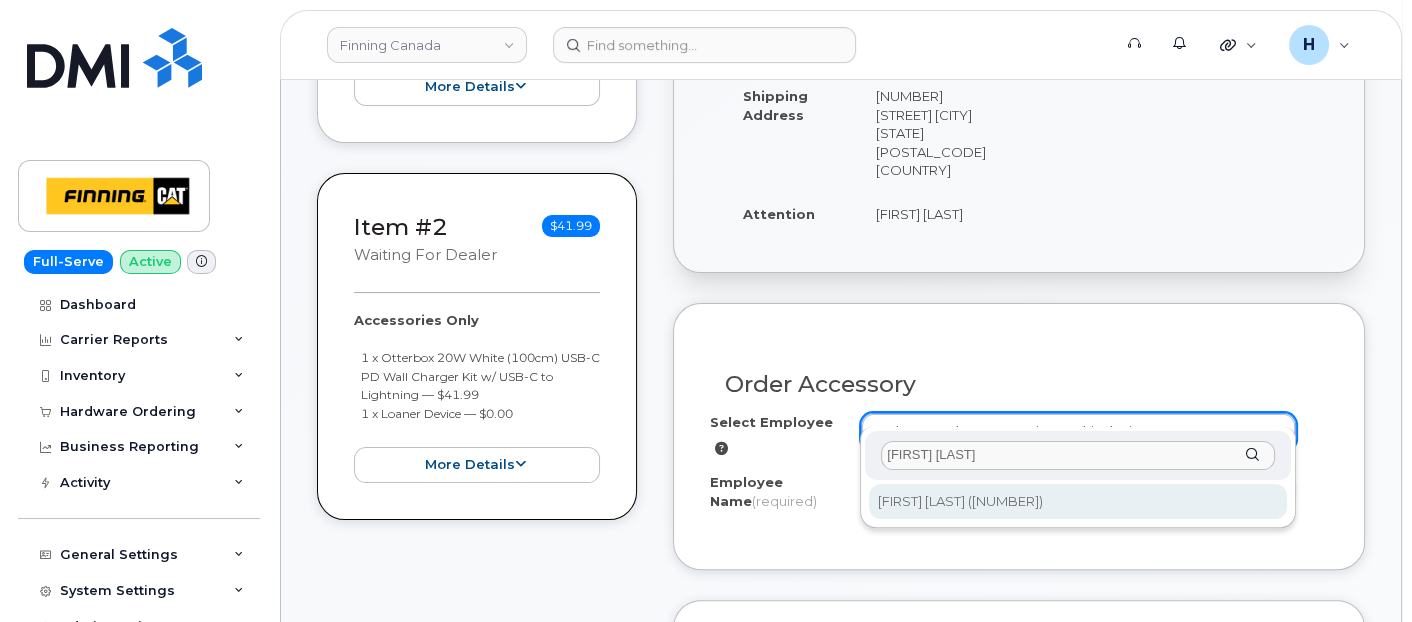 type on "[FIRST] [LAST]" 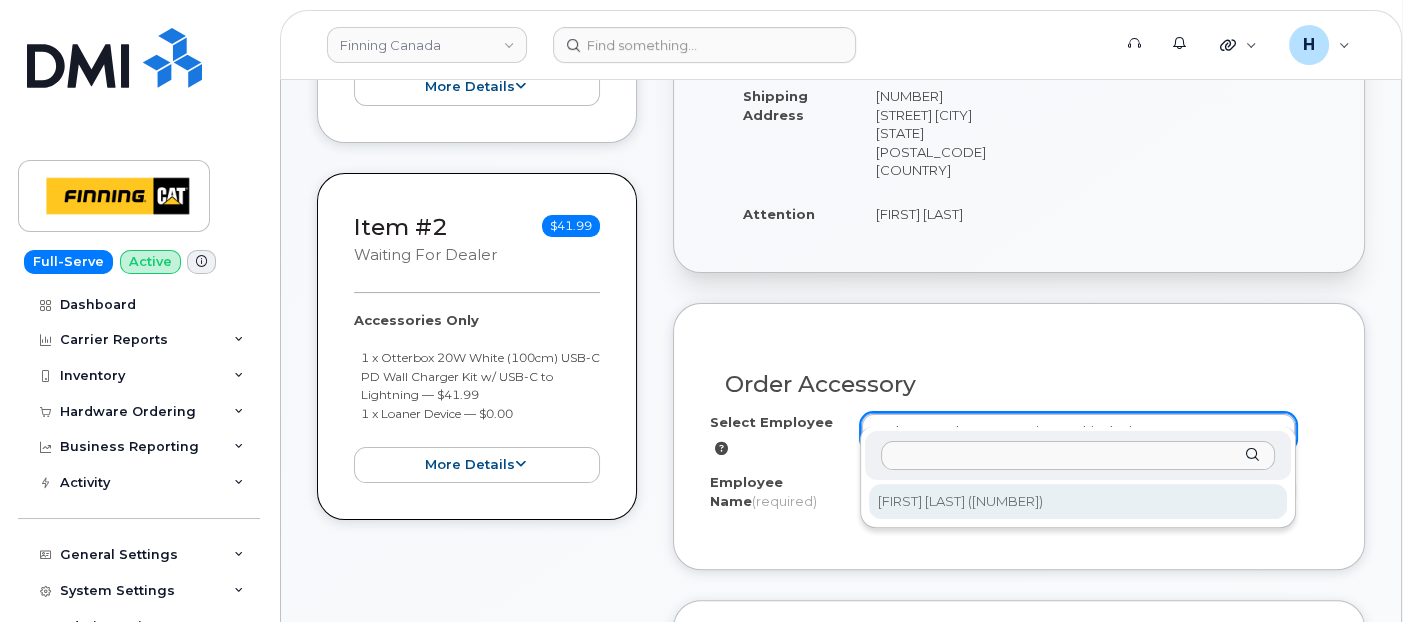 type on "[FIRST] [LAST]" 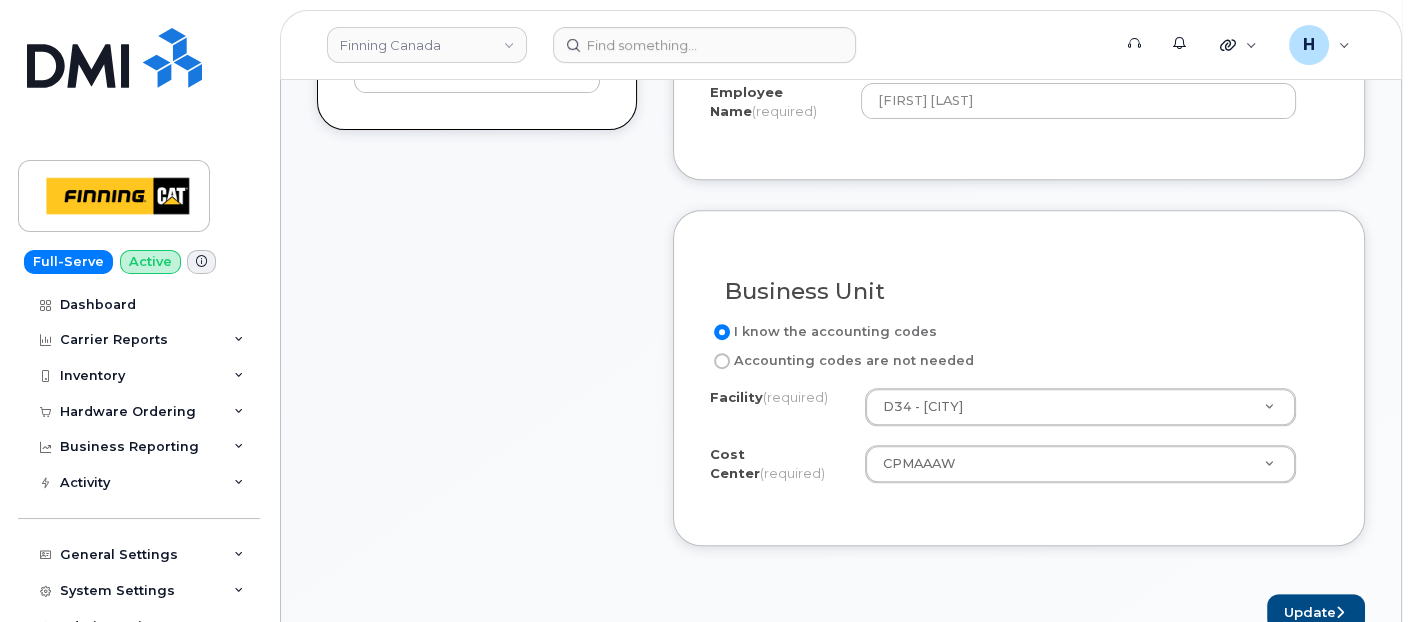 scroll, scrollTop: 1111, scrollLeft: 0, axis: vertical 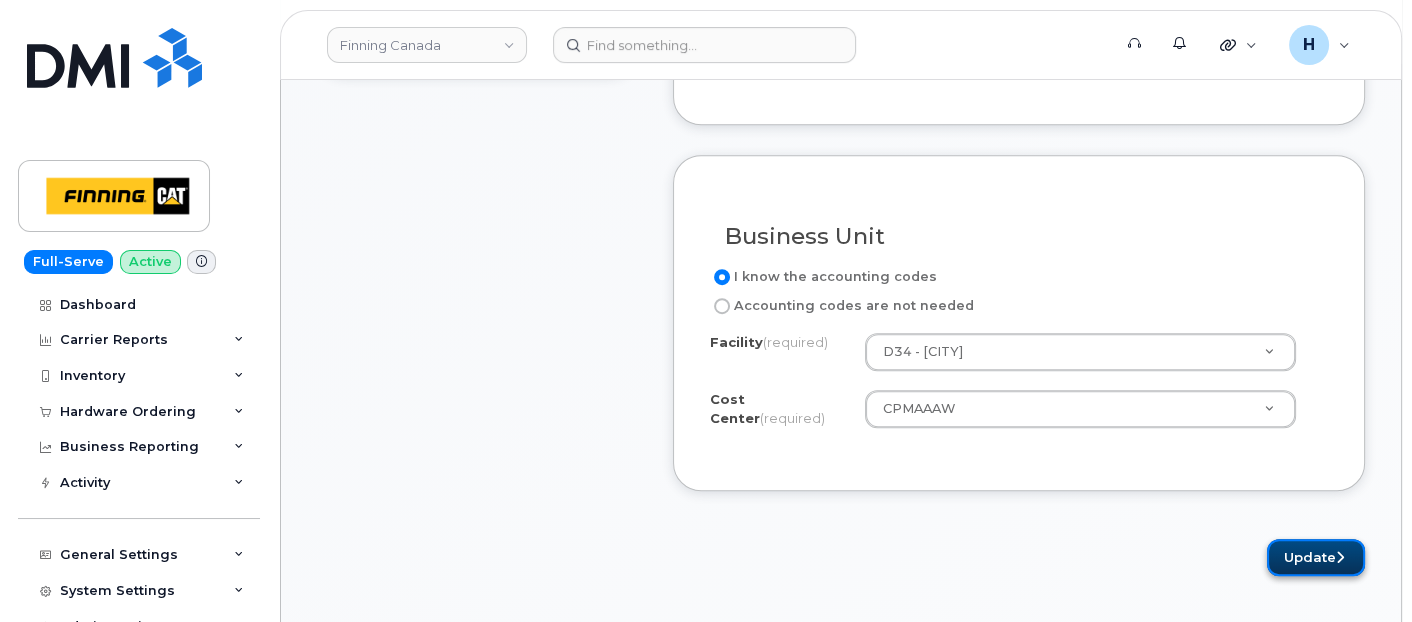 click on "Update" at bounding box center (1316, 557) 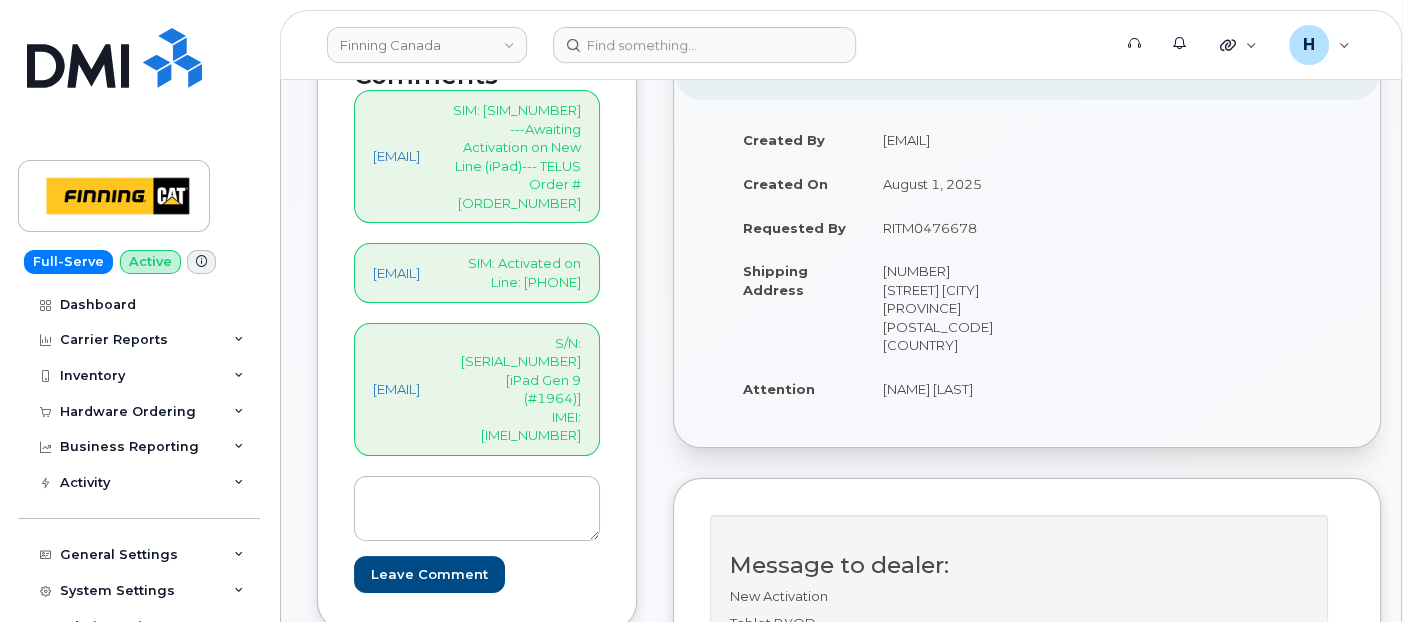 scroll, scrollTop: 666, scrollLeft: 0, axis: vertical 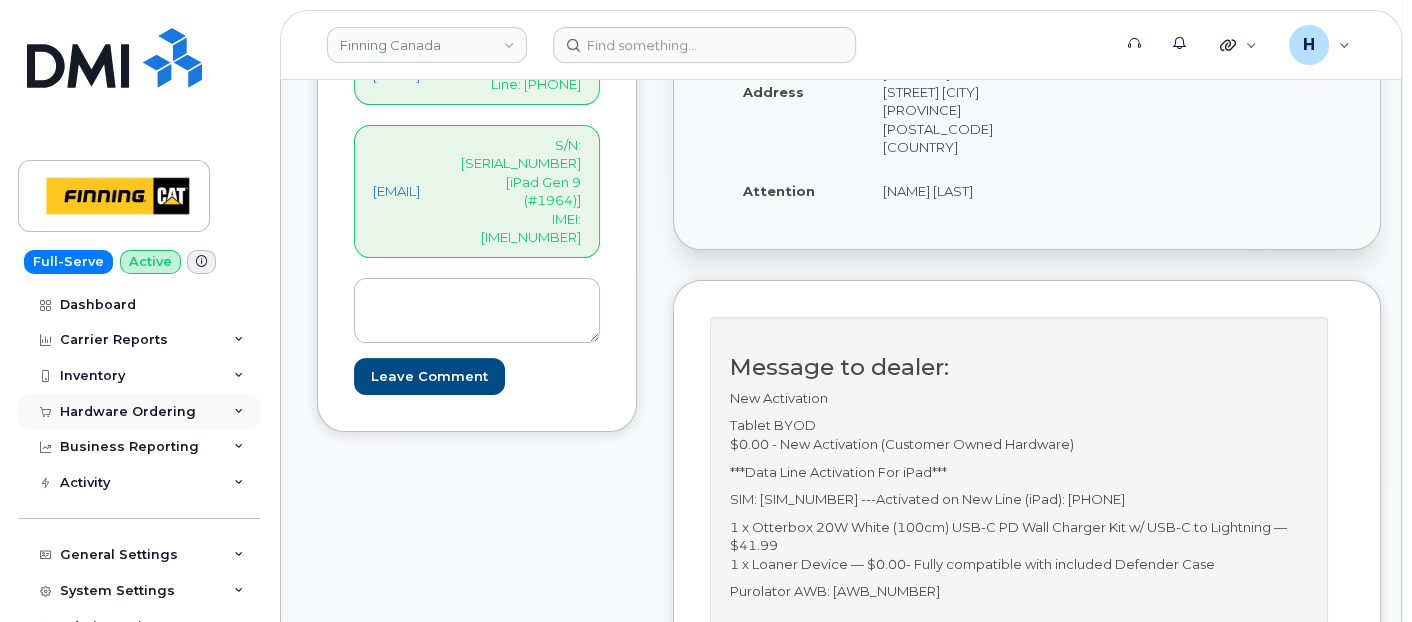 click on "Hardware Ordering" at bounding box center (128, 412) 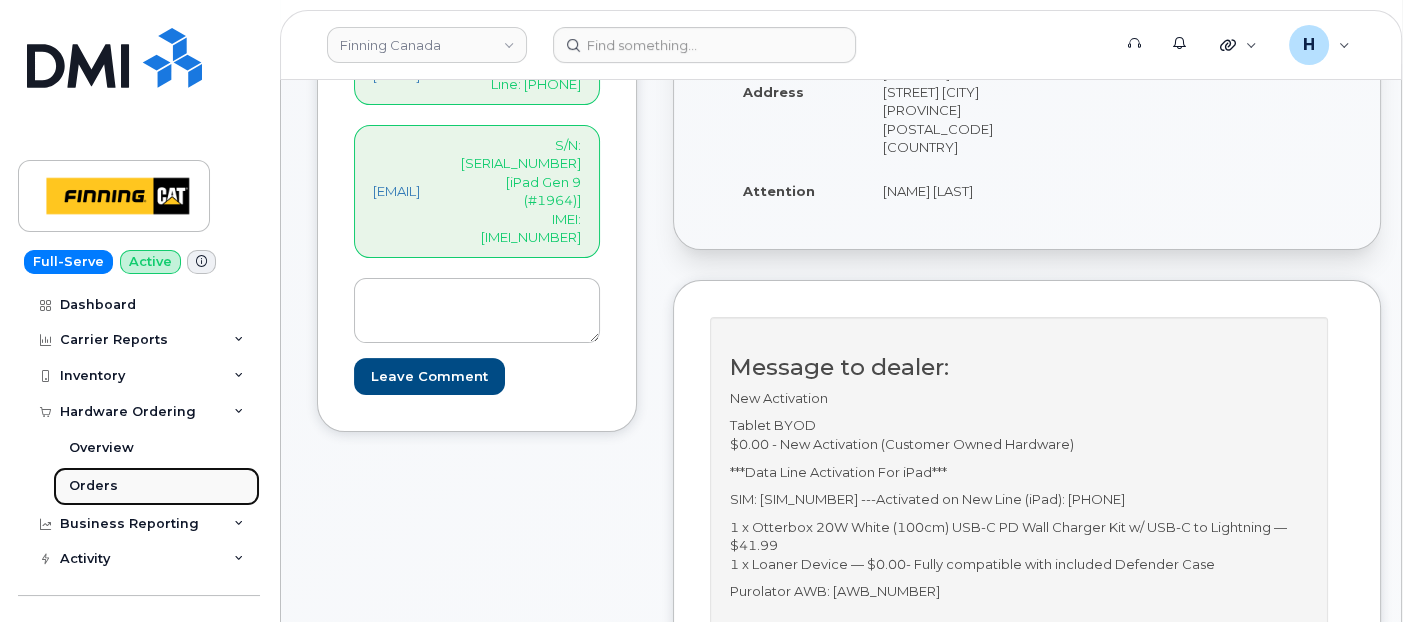 click on "Orders" at bounding box center [156, 486] 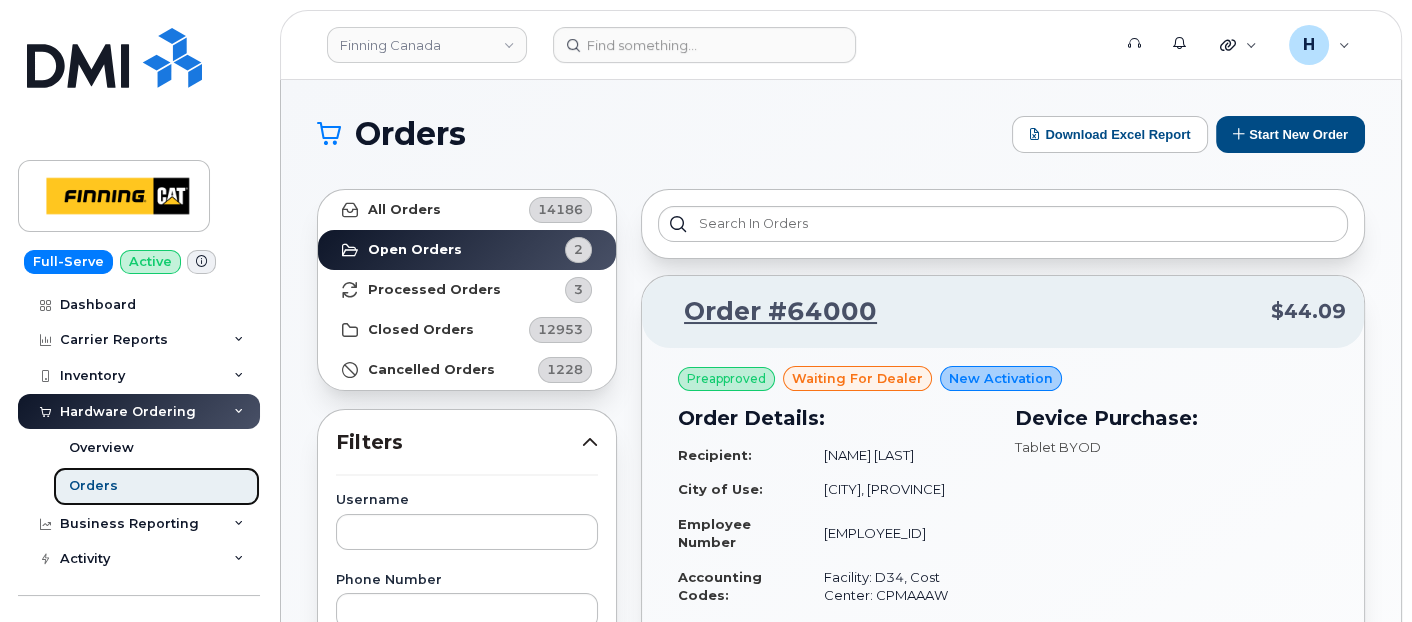 click on "Orders" at bounding box center [156, 486] 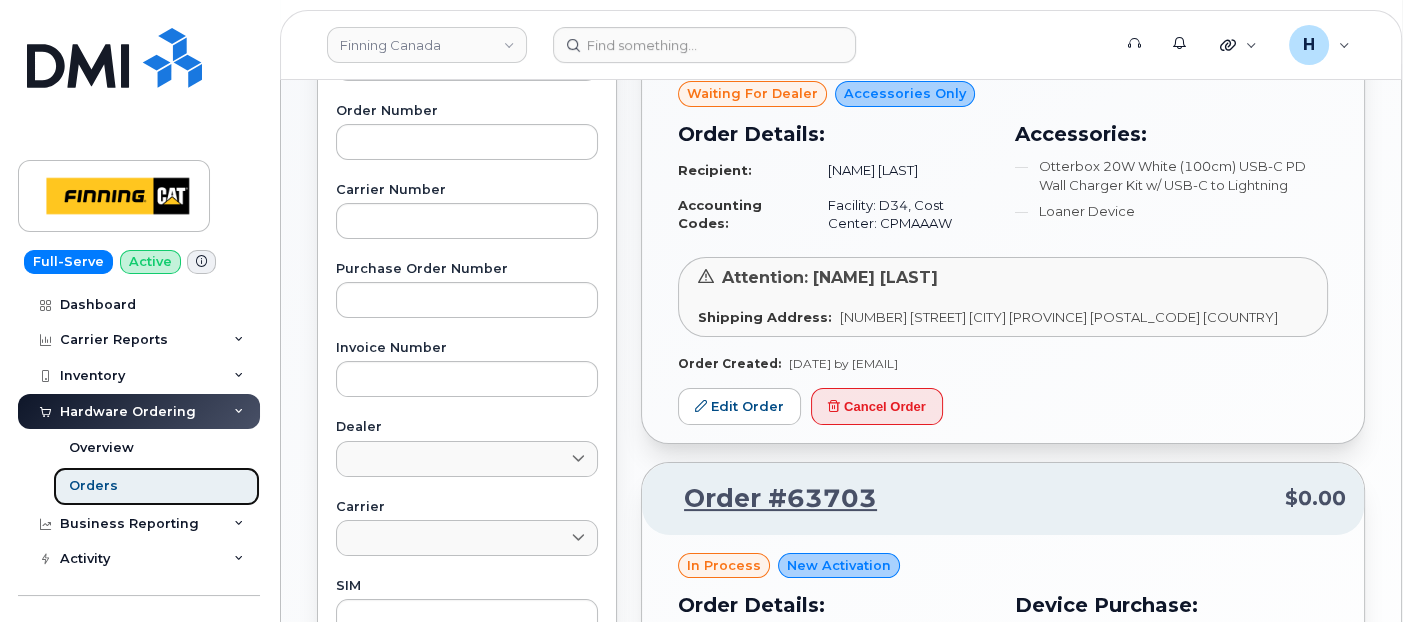 scroll, scrollTop: 555, scrollLeft: 0, axis: vertical 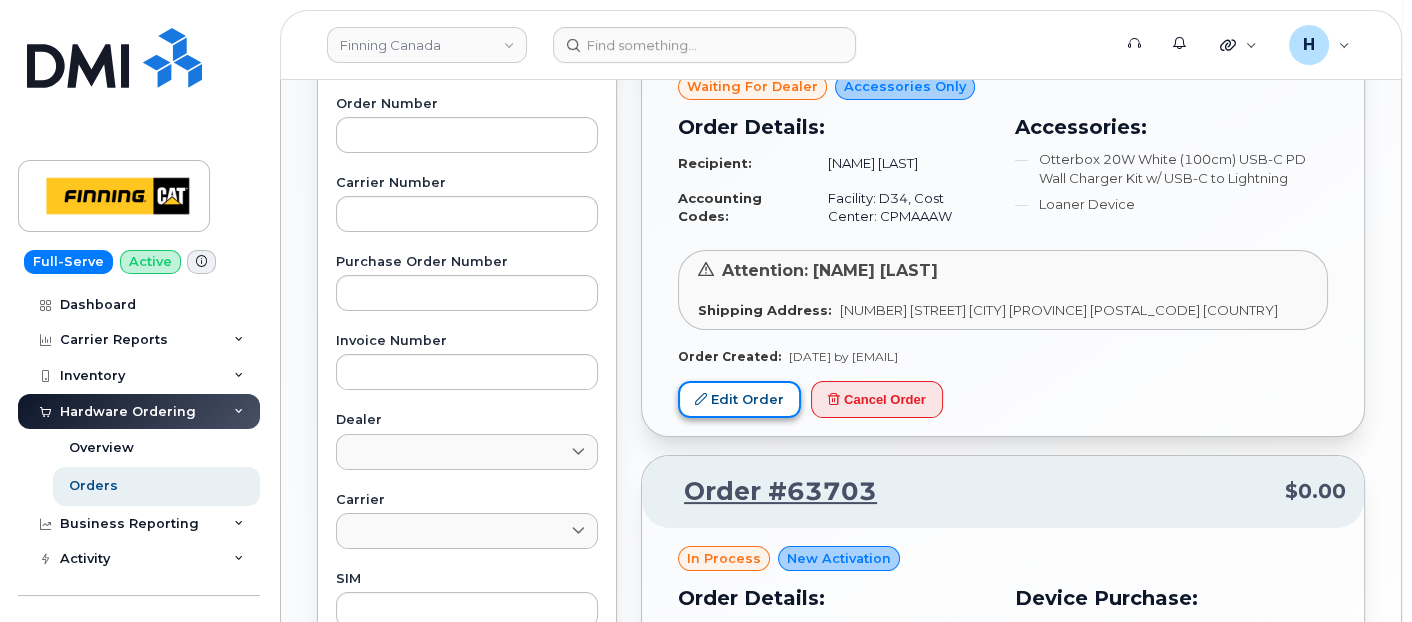 click on "Edit Order" at bounding box center [739, 399] 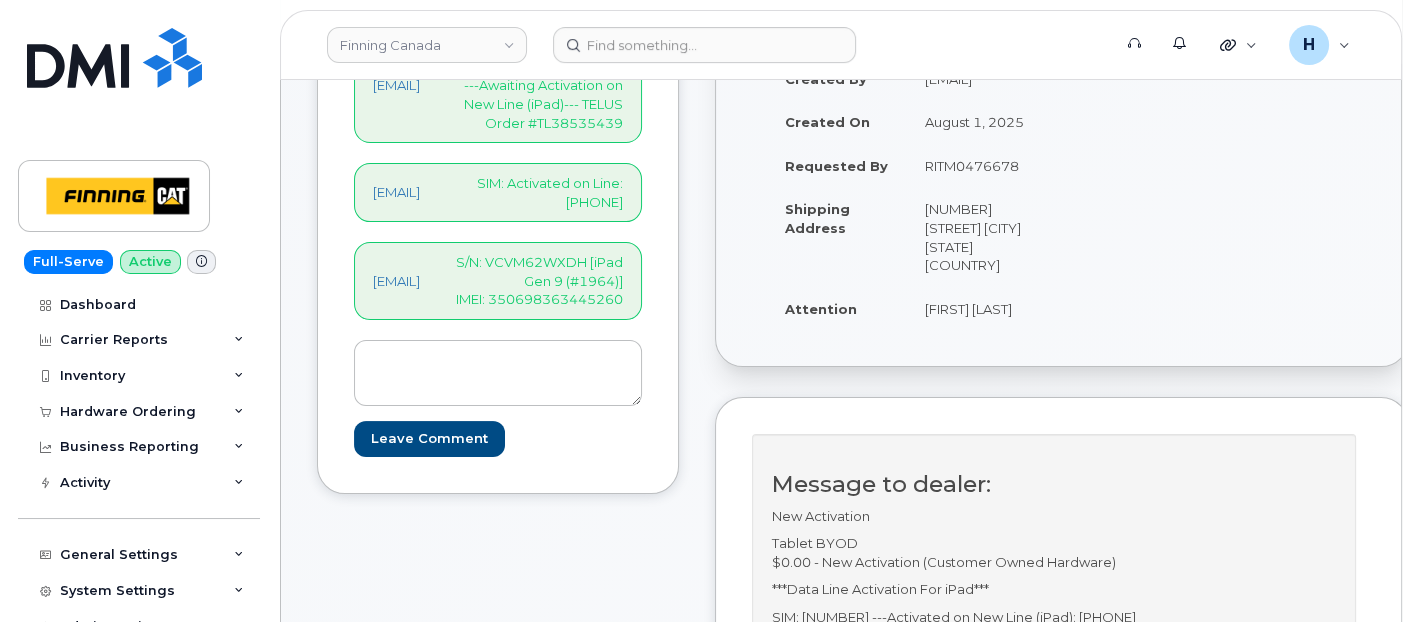 scroll, scrollTop: 666, scrollLeft: 0, axis: vertical 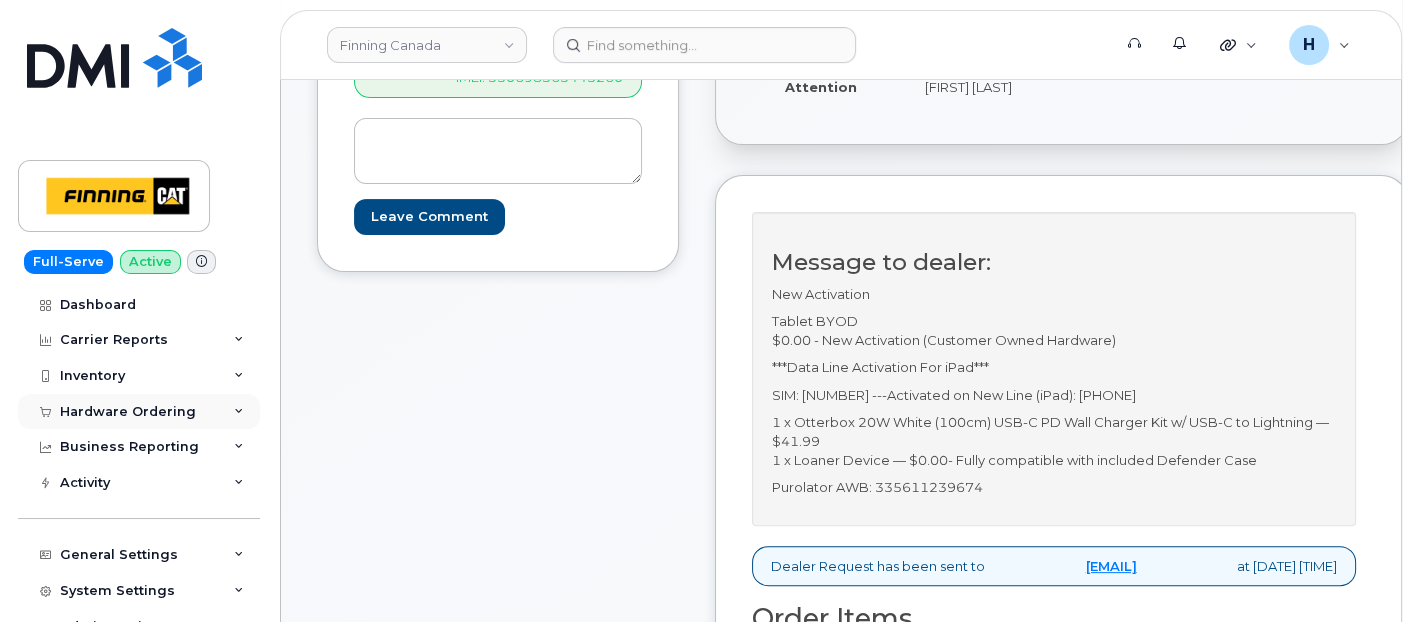 click on "Hardware Ordering" at bounding box center (139, 412) 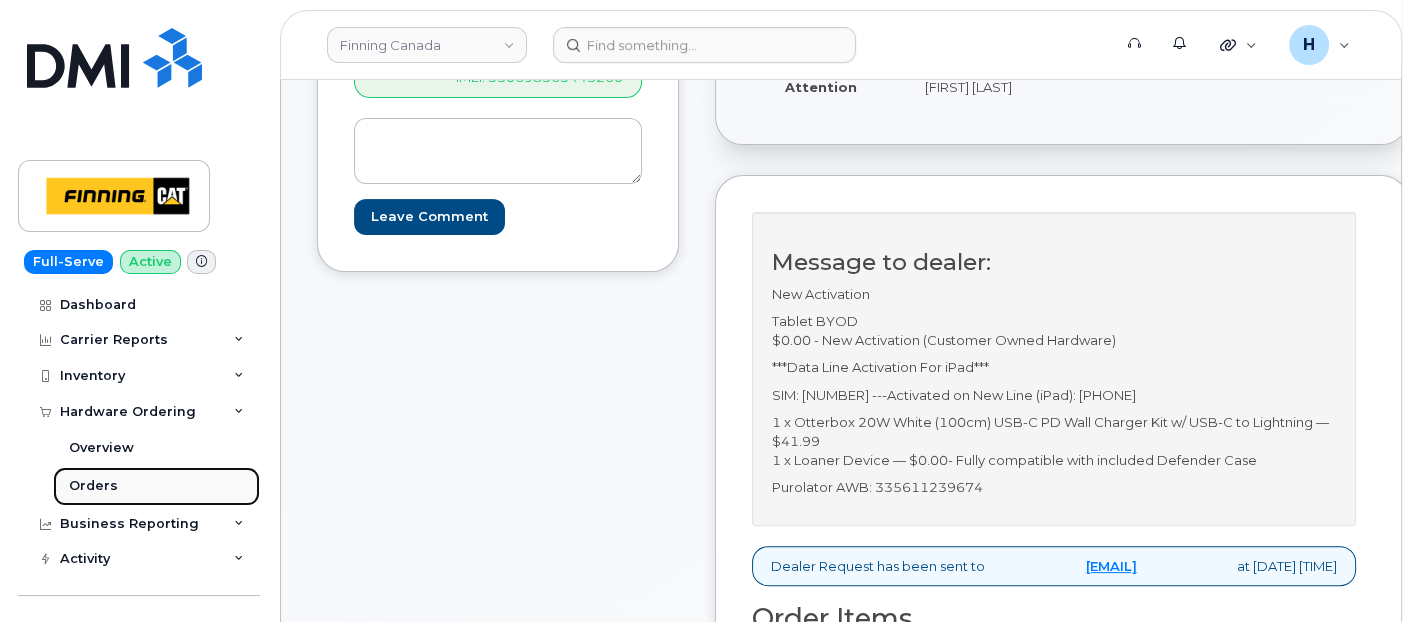 click on "Orders" at bounding box center (156, 486) 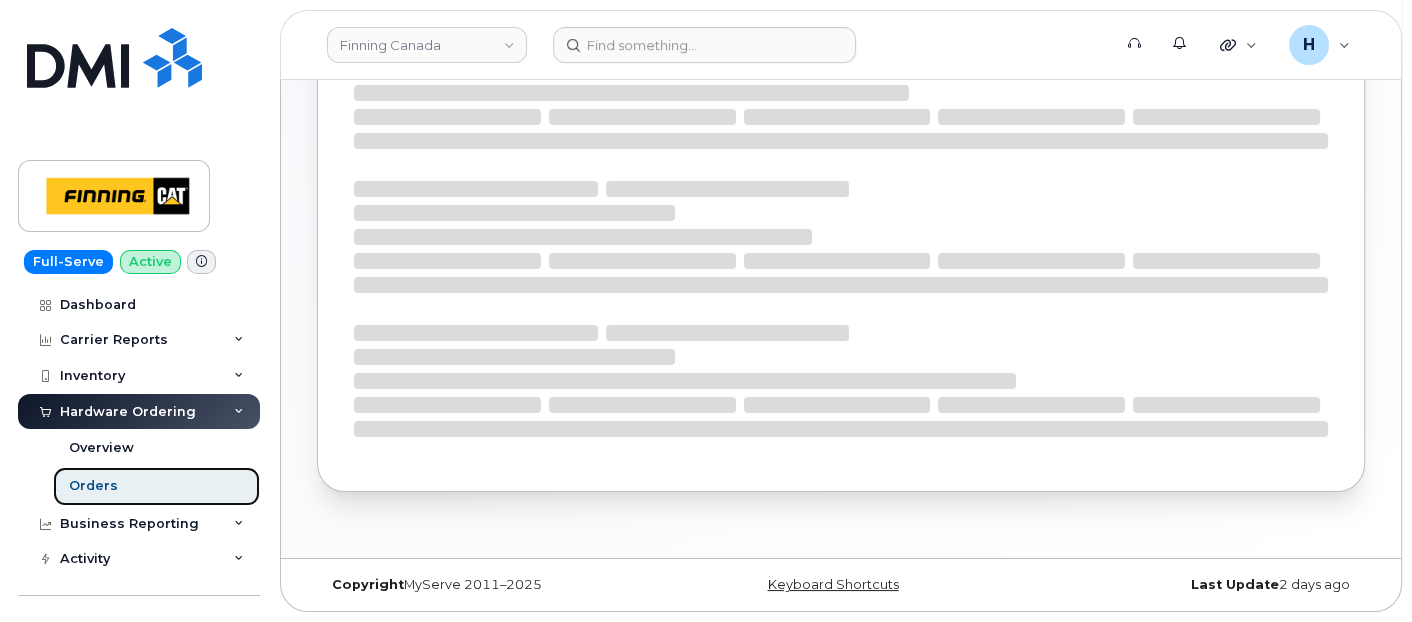 scroll, scrollTop: 0, scrollLeft: 0, axis: both 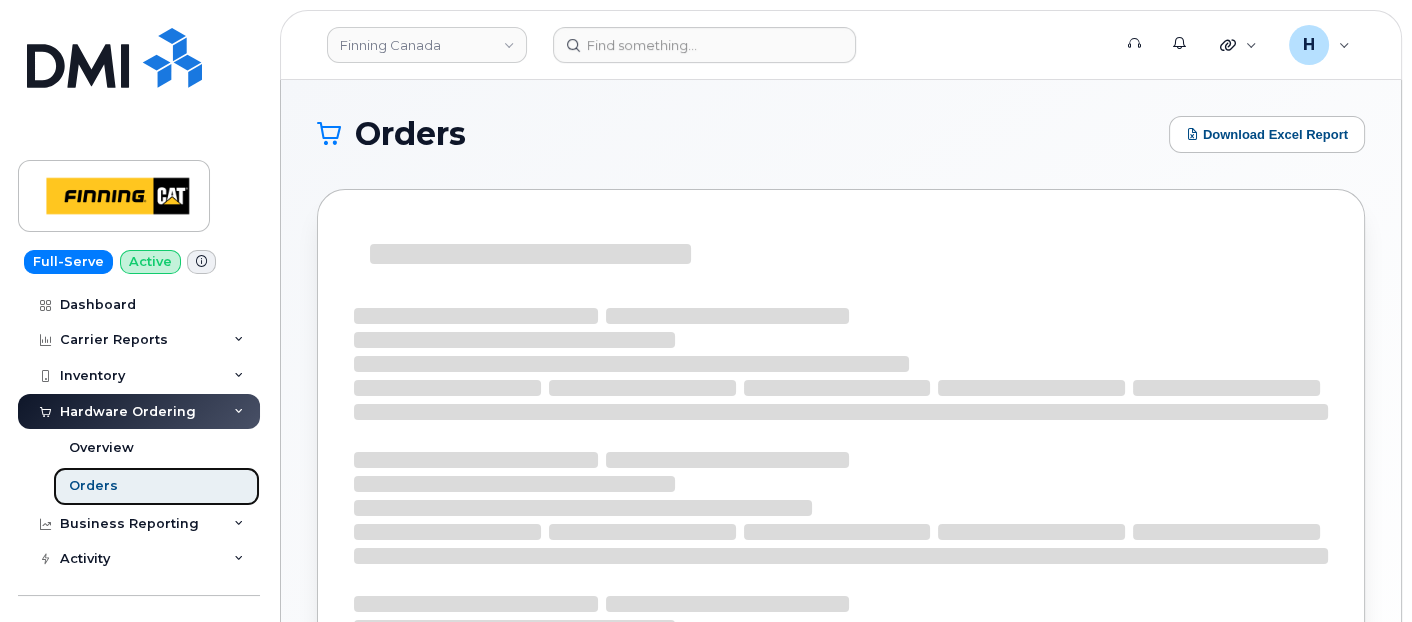 click on "Orders" at bounding box center [156, 486] 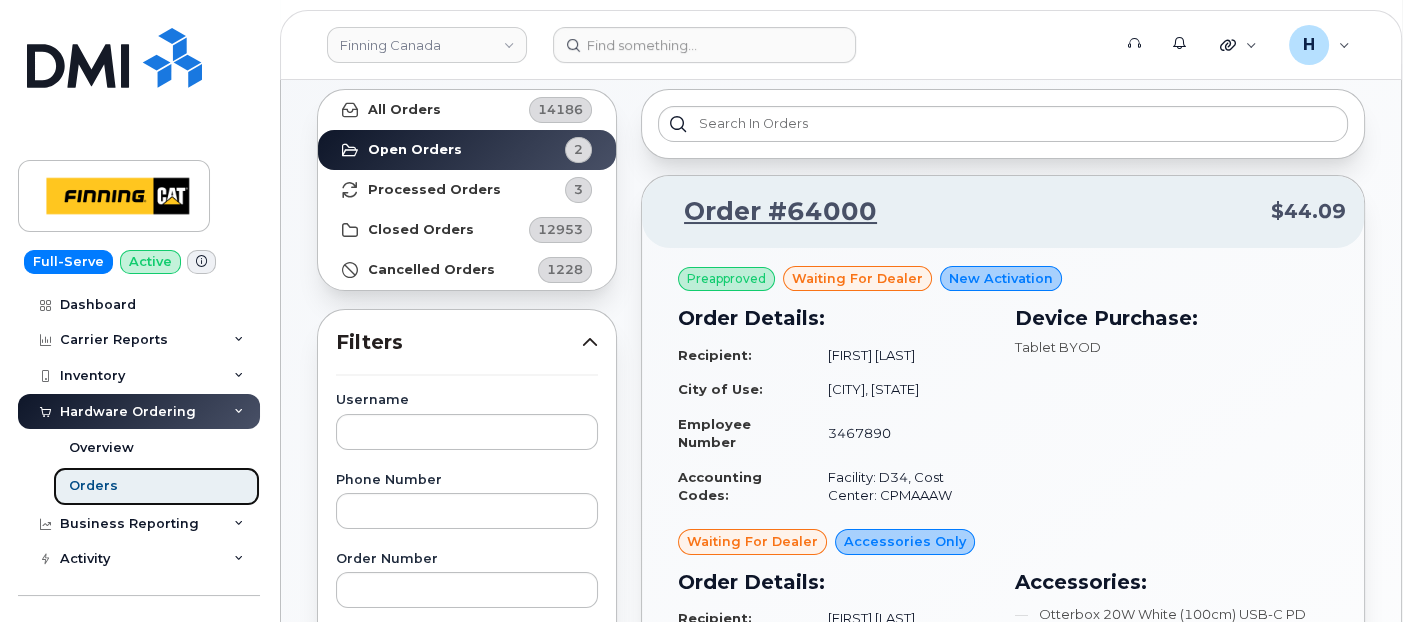 scroll, scrollTop: 222, scrollLeft: 0, axis: vertical 